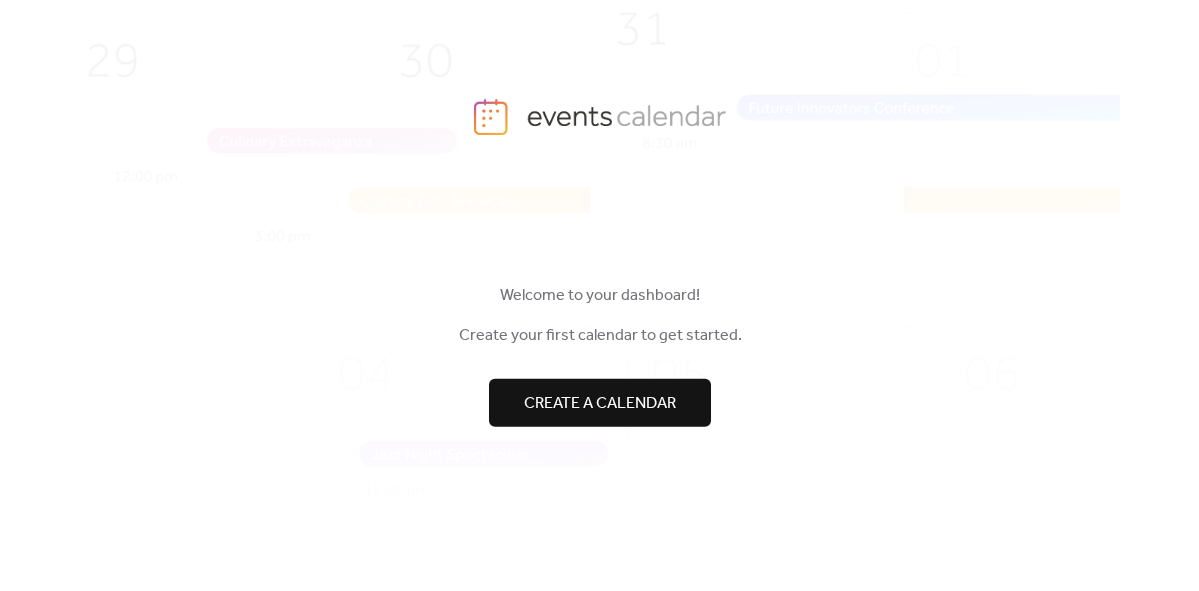 scroll, scrollTop: 0, scrollLeft: 0, axis: both 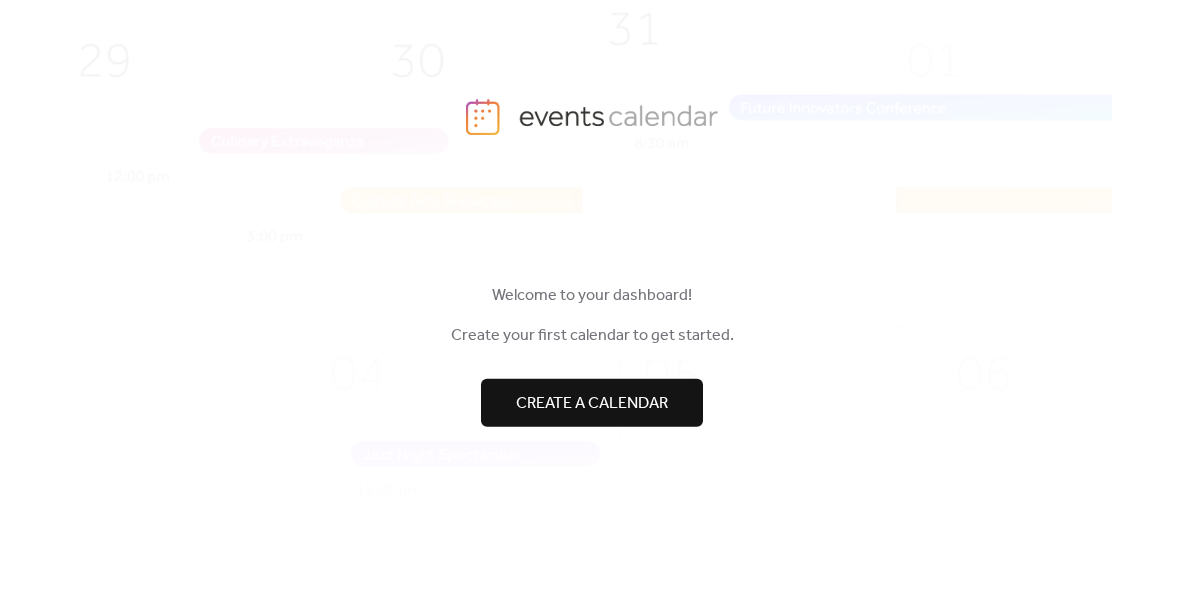 click on "Create a calendar" at bounding box center (592, 404) 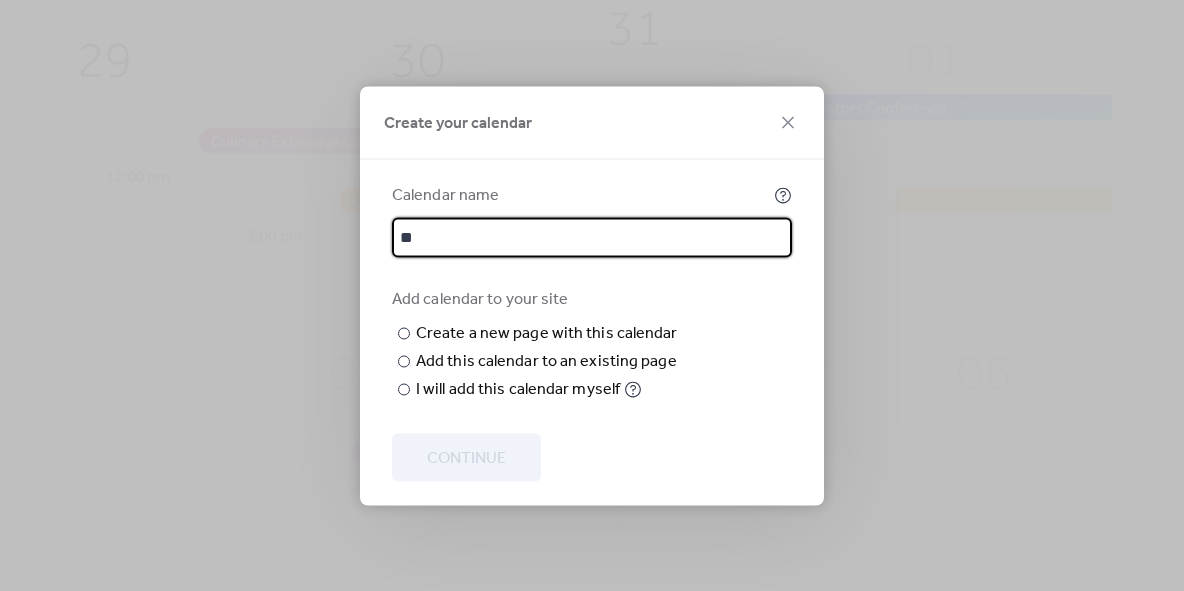 type on "*" 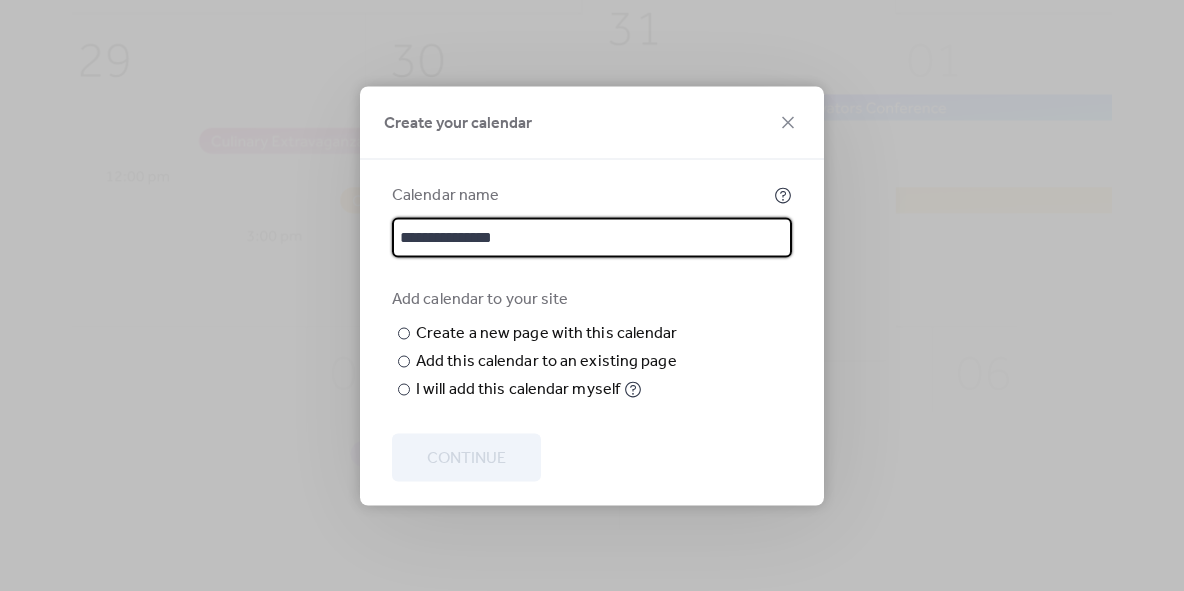 type on "**********" 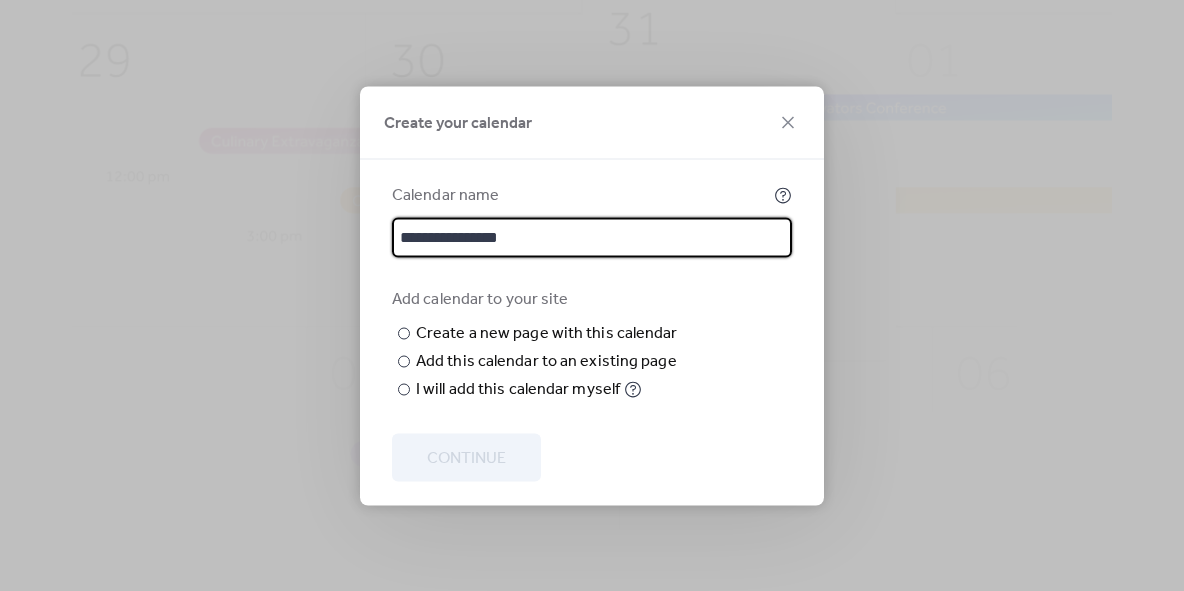 click on "**********" at bounding box center [592, 237] 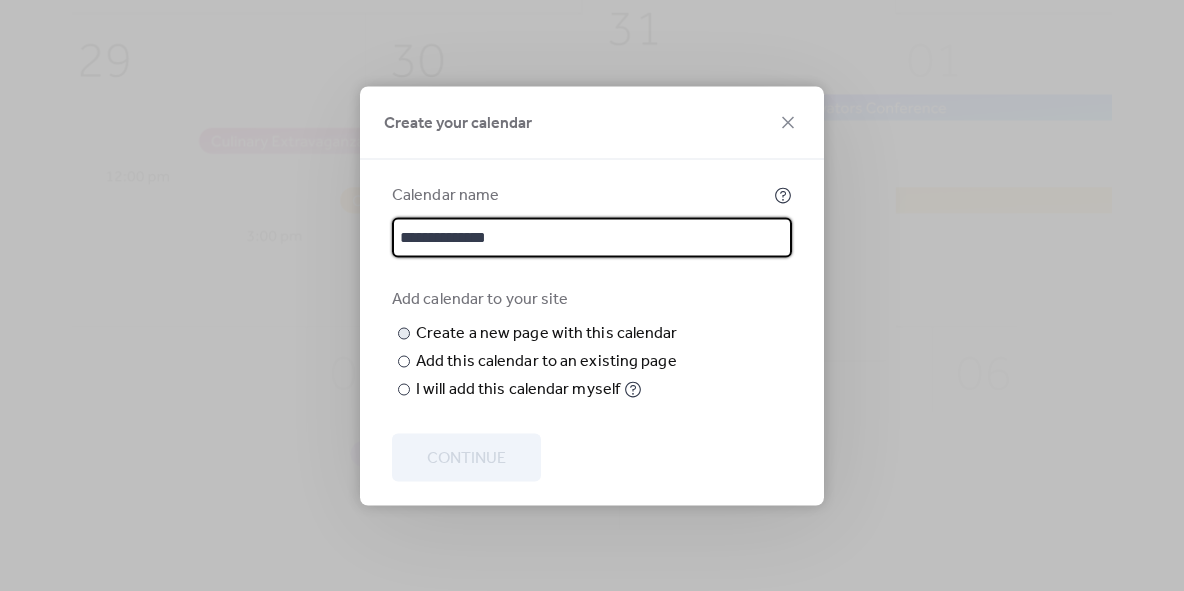 type on "**********" 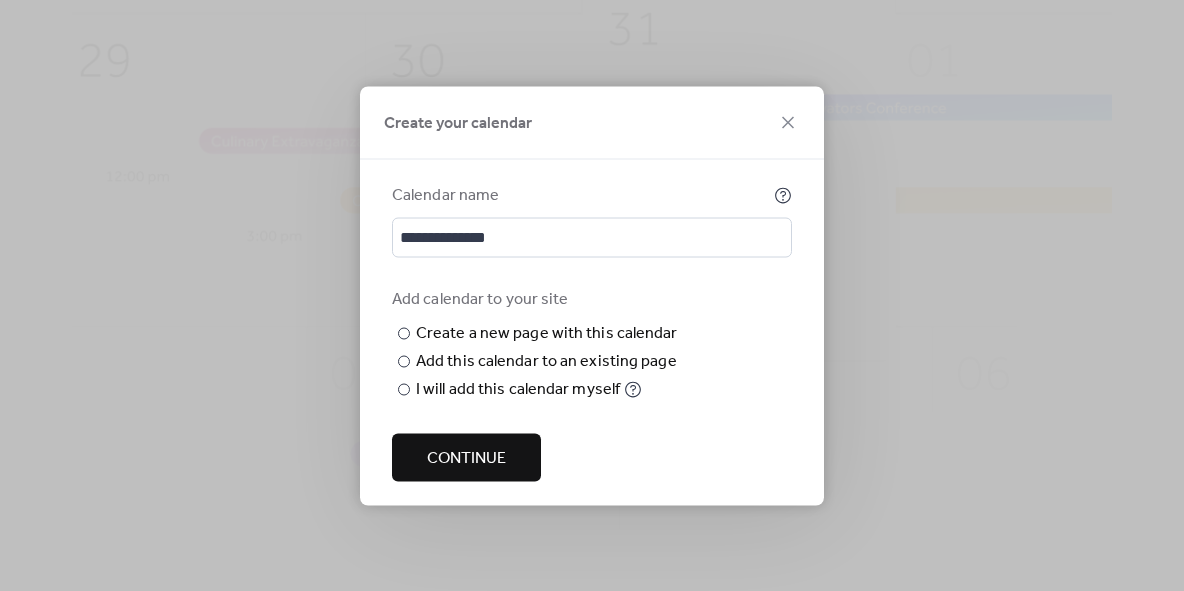 type on "*********" 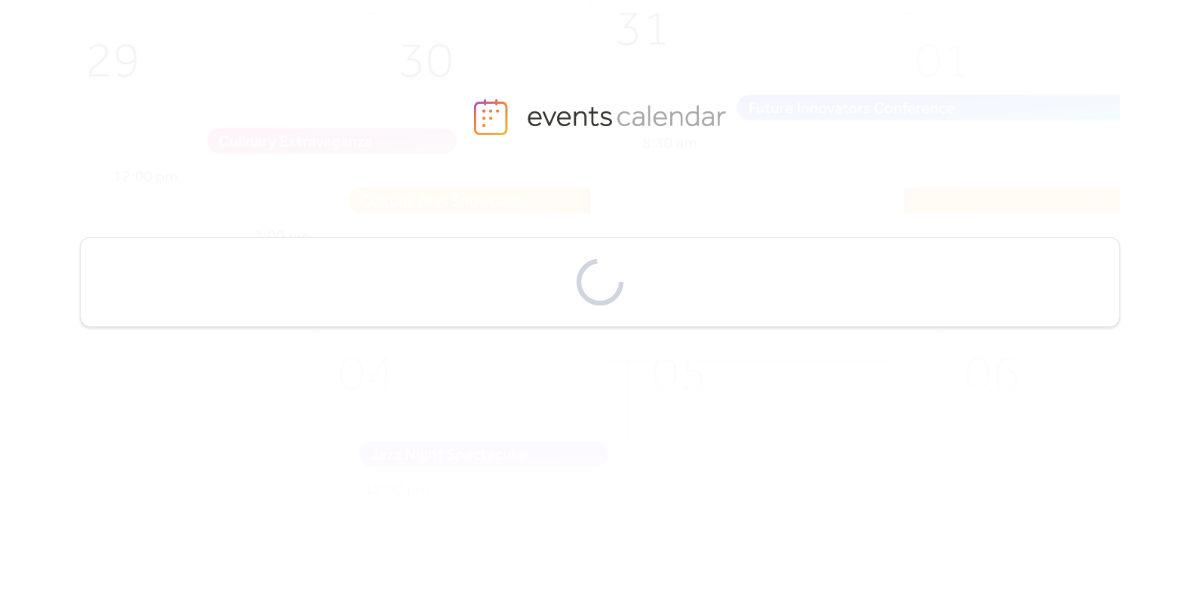 scroll, scrollTop: 0, scrollLeft: 0, axis: both 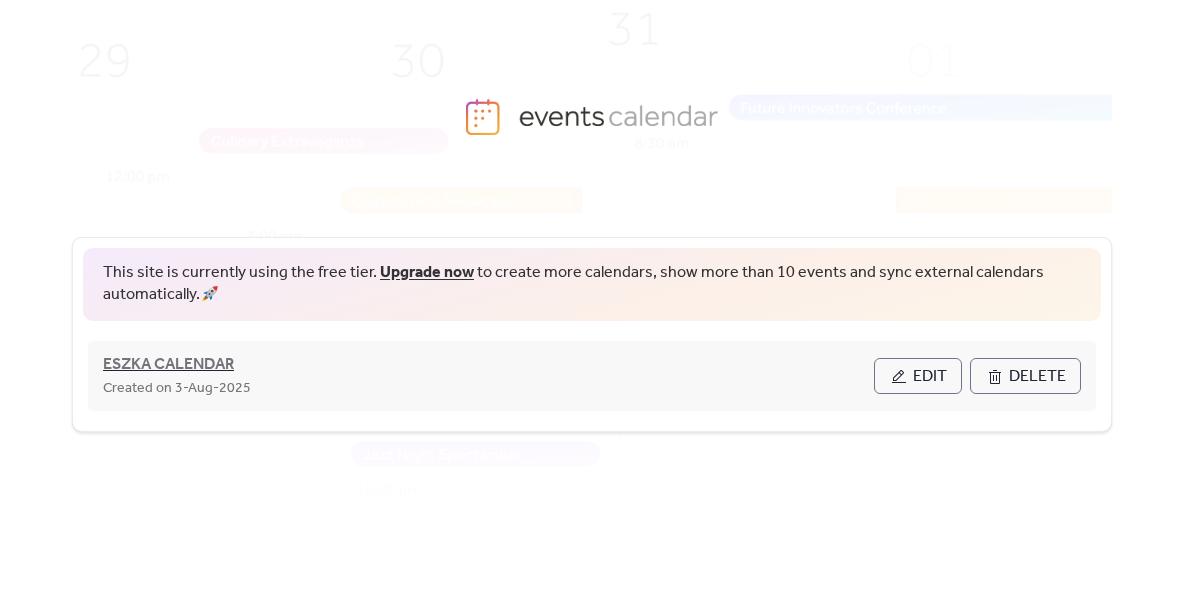 click on "ESZKA CALENDAR" at bounding box center [168, 365] 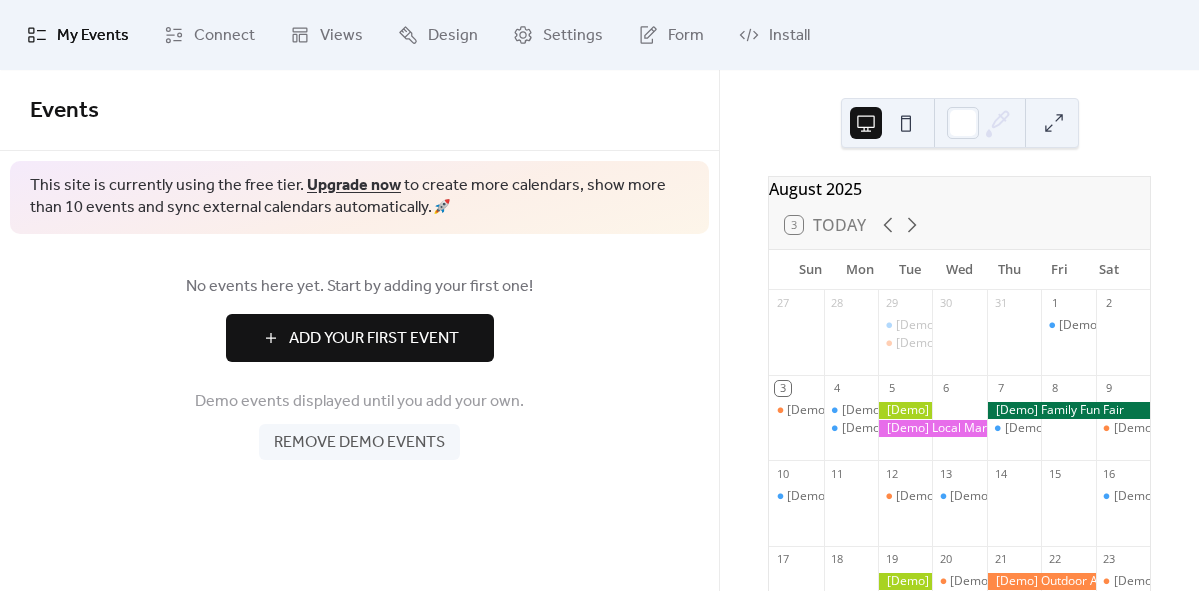 click on "Add Your First Event" at bounding box center [374, 339] 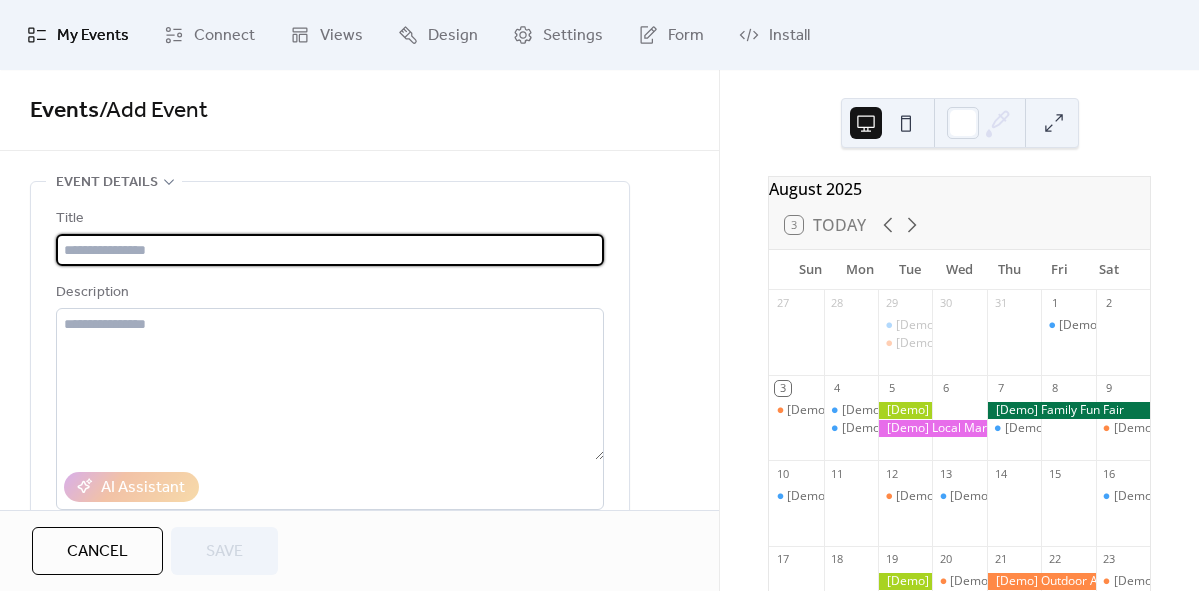 click at bounding box center (330, 250) 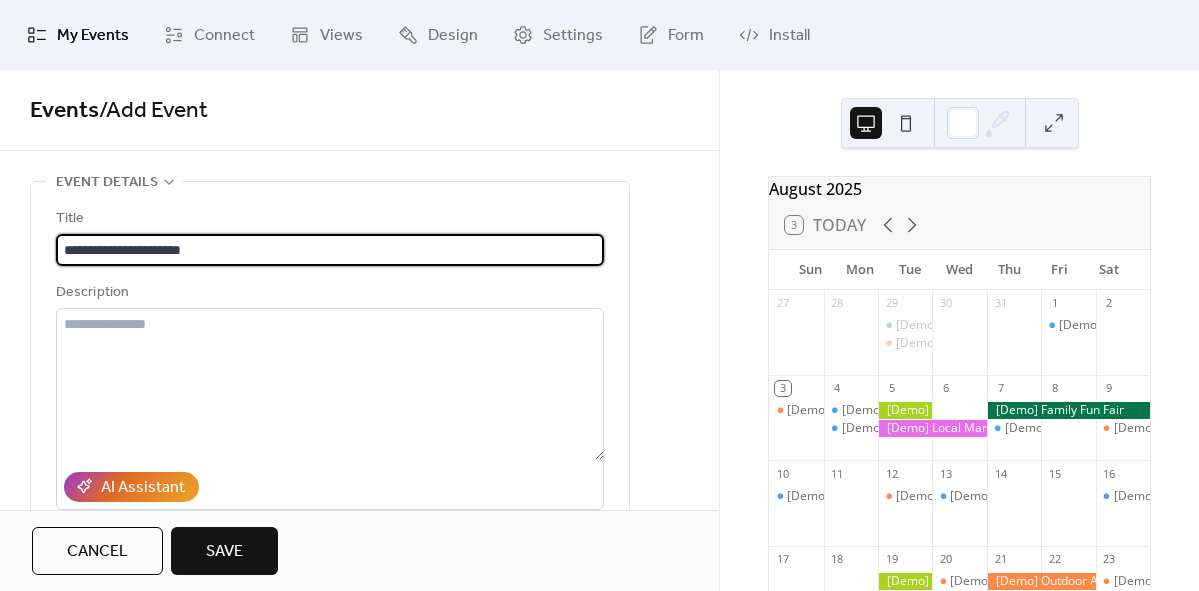 drag, startPoint x: 65, startPoint y: 244, endPoint x: 78, endPoint y: 272, distance: 30.870699 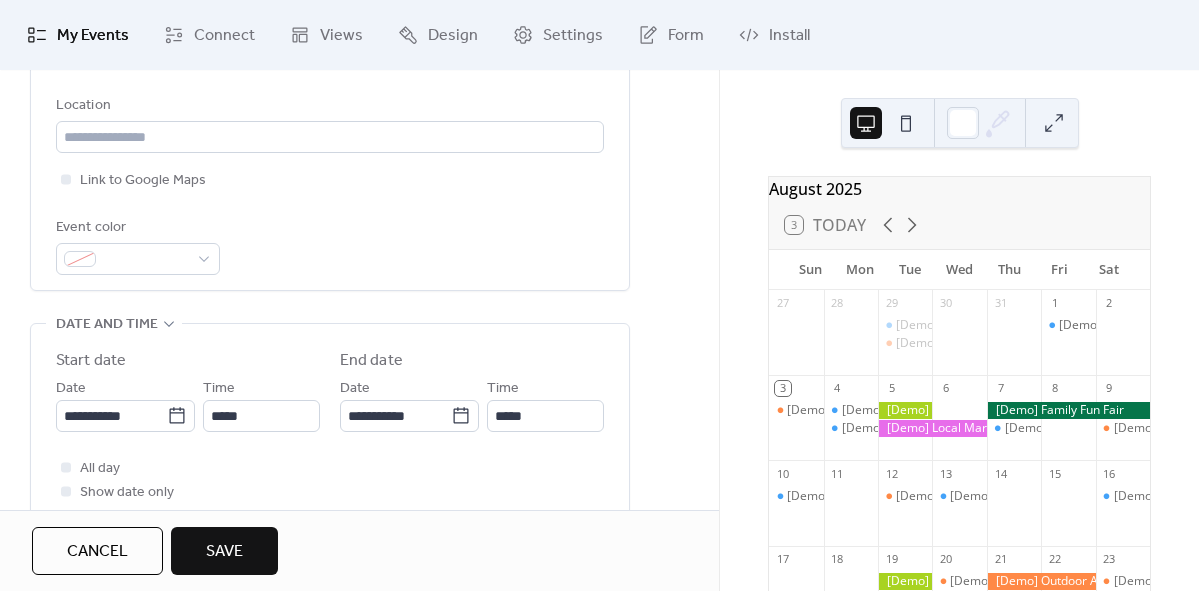 scroll, scrollTop: 306, scrollLeft: 0, axis: vertical 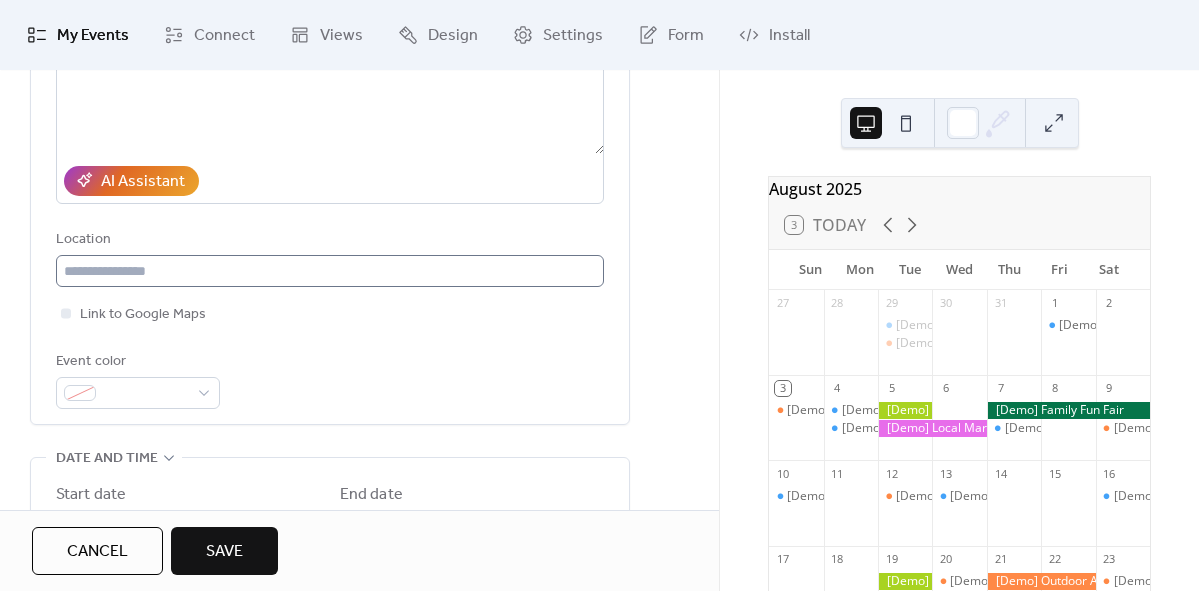 type on "**********" 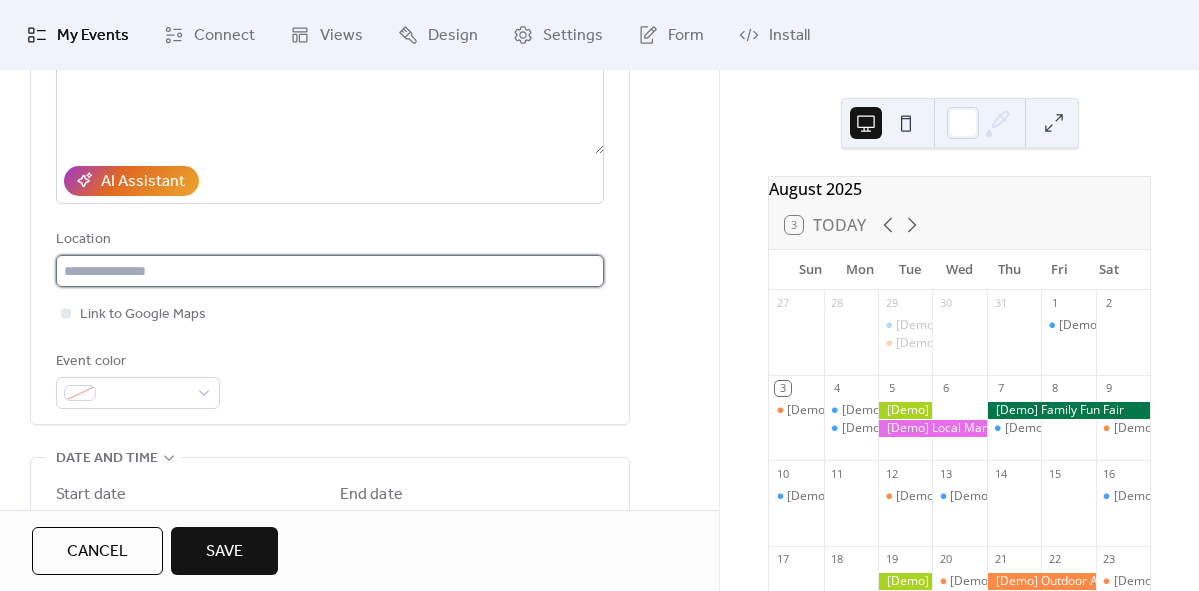 click at bounding box center [330, 271] 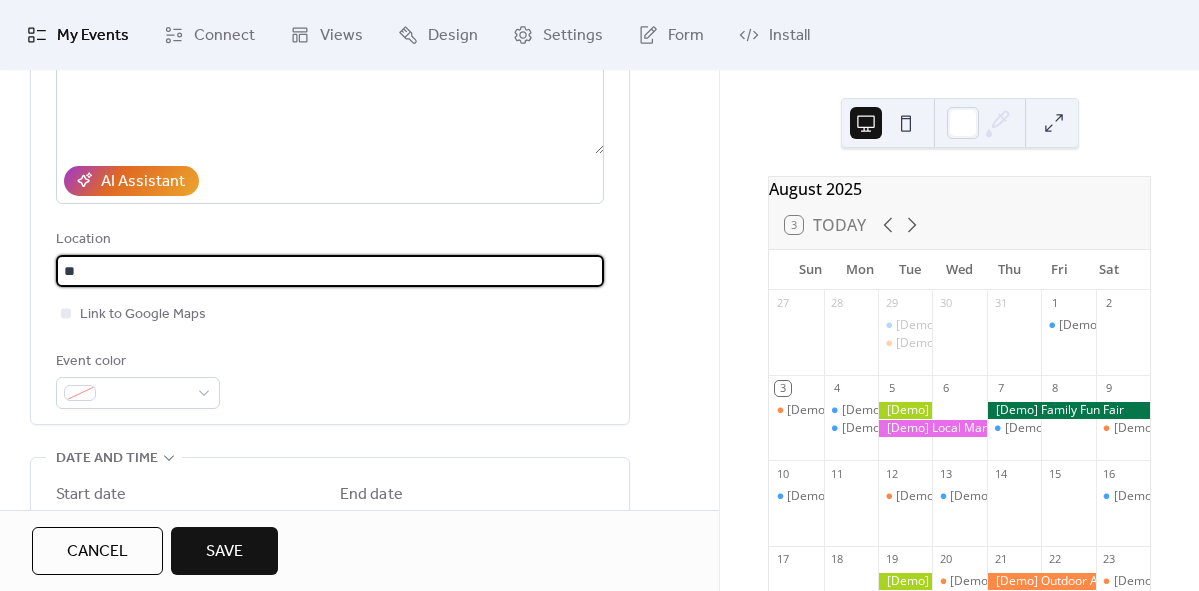 type on "*" 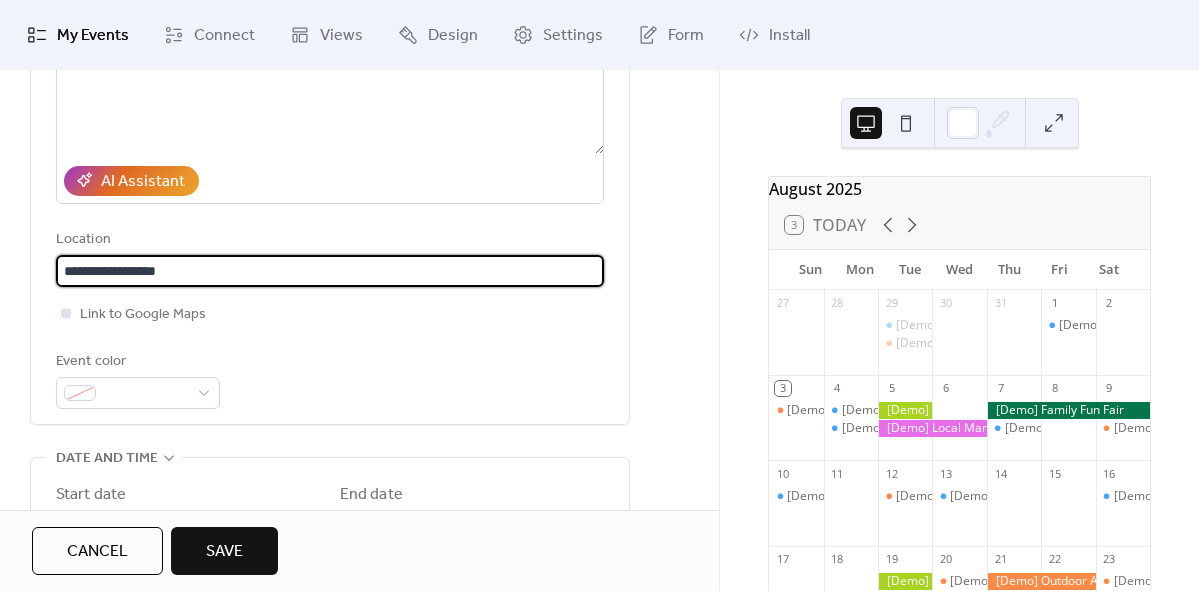 type on "**********" 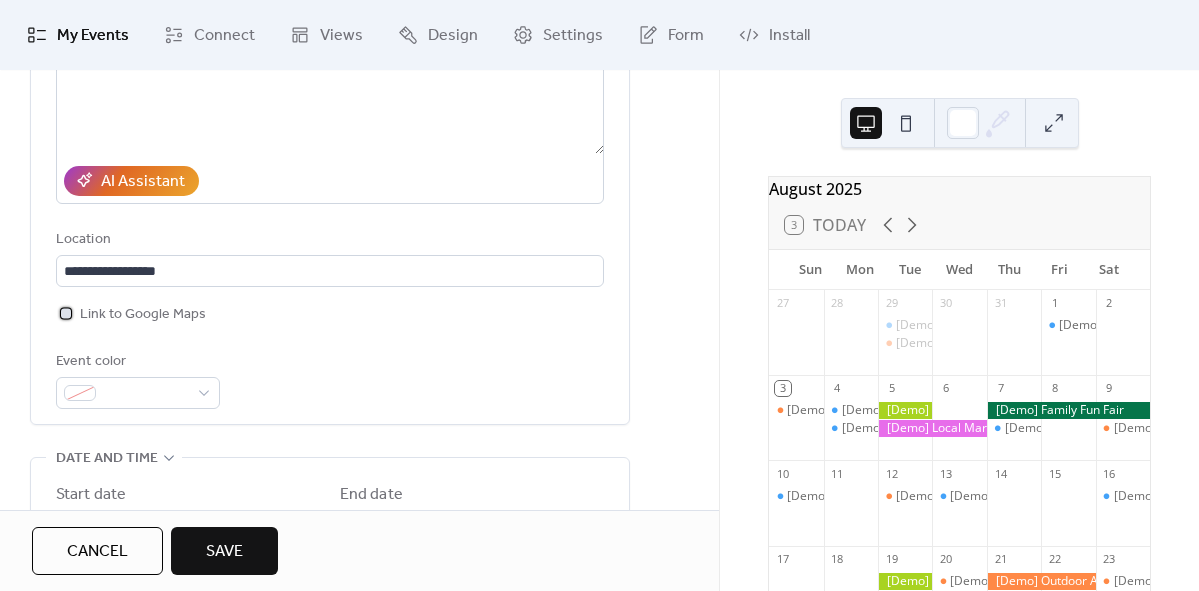 click on "Link to Google Maps" at bounding box center [143, 315] 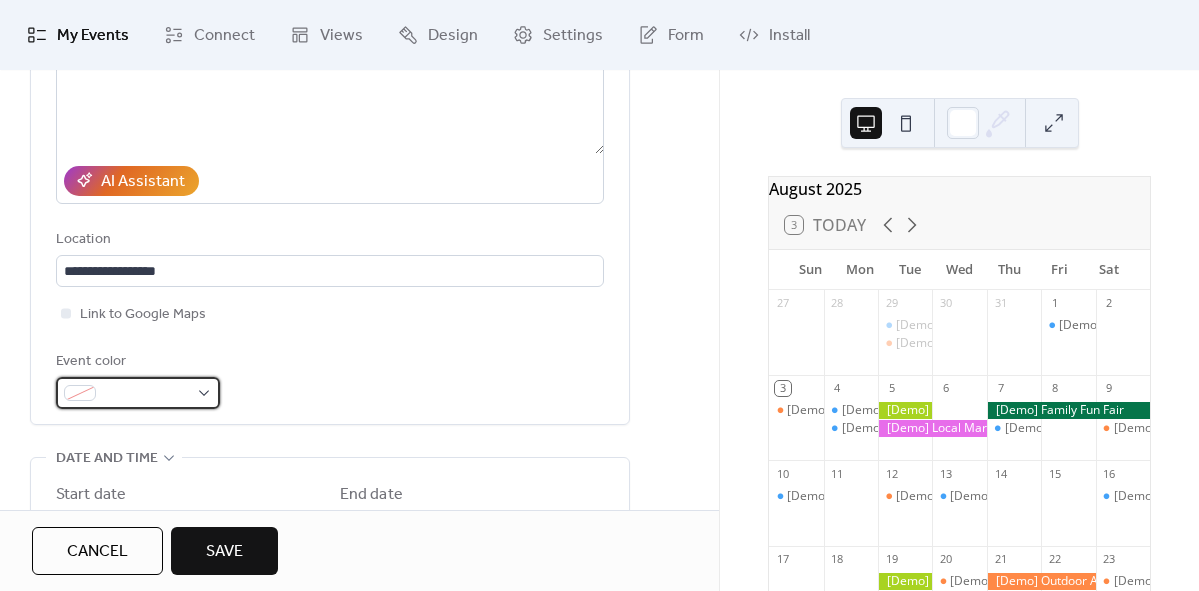 click at bounding box center (138, 393) 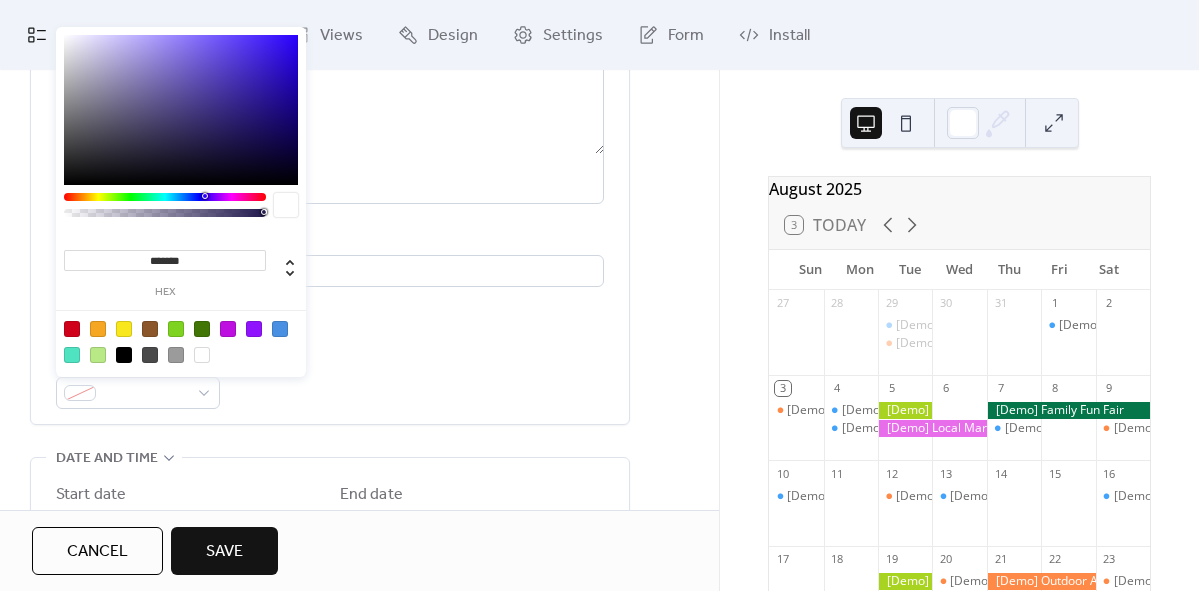 click on "*******" at bounding box center [165, 260] 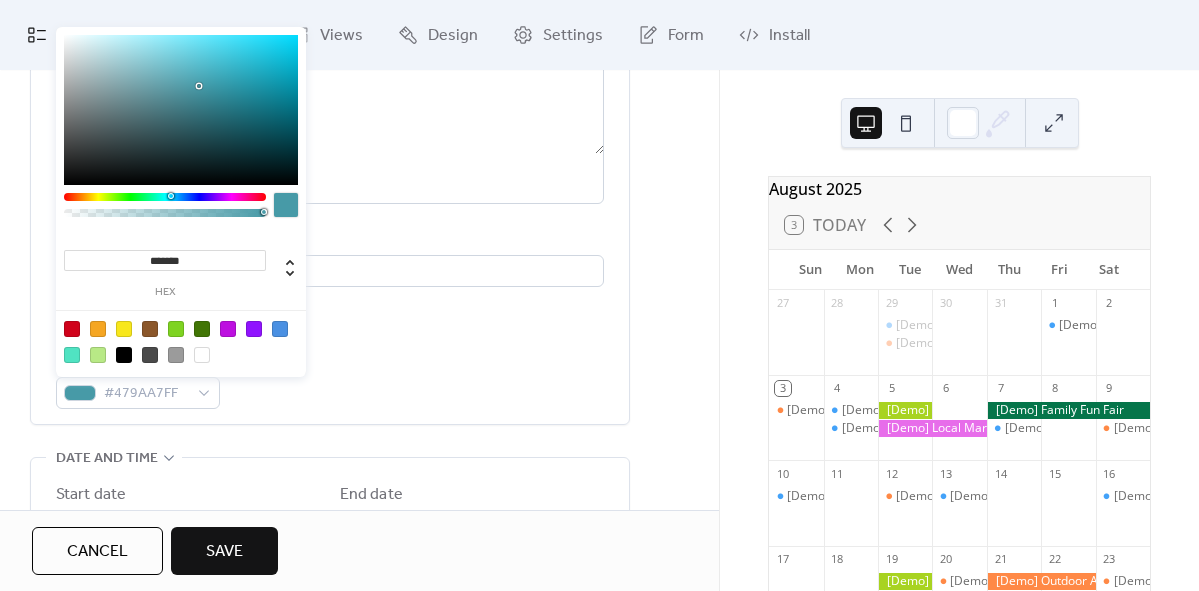 click on "**********" at bounding box center [330, 155] 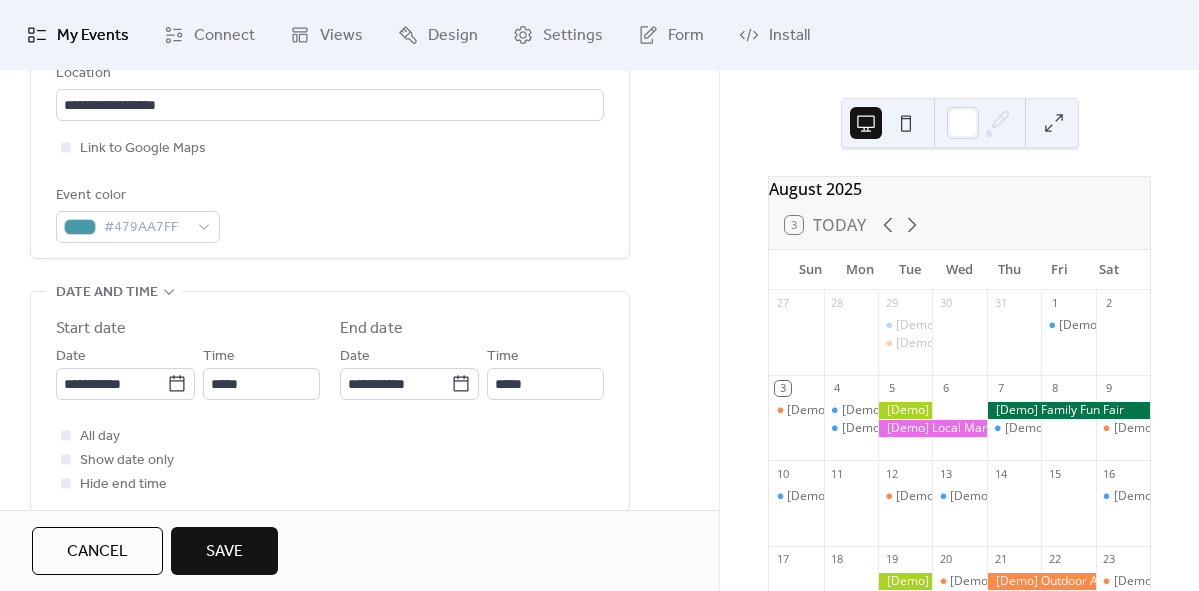 scroll, scrollTop: 474, scrollLeft: 0, axis: vertical 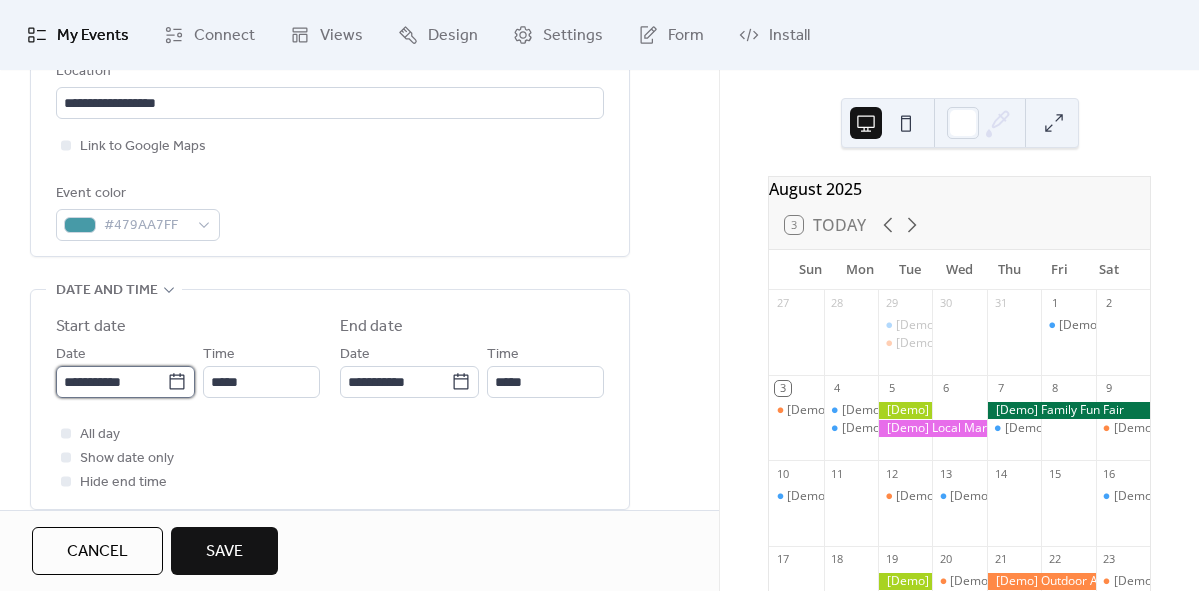 click on "**********" at bounding box center [111, 382] 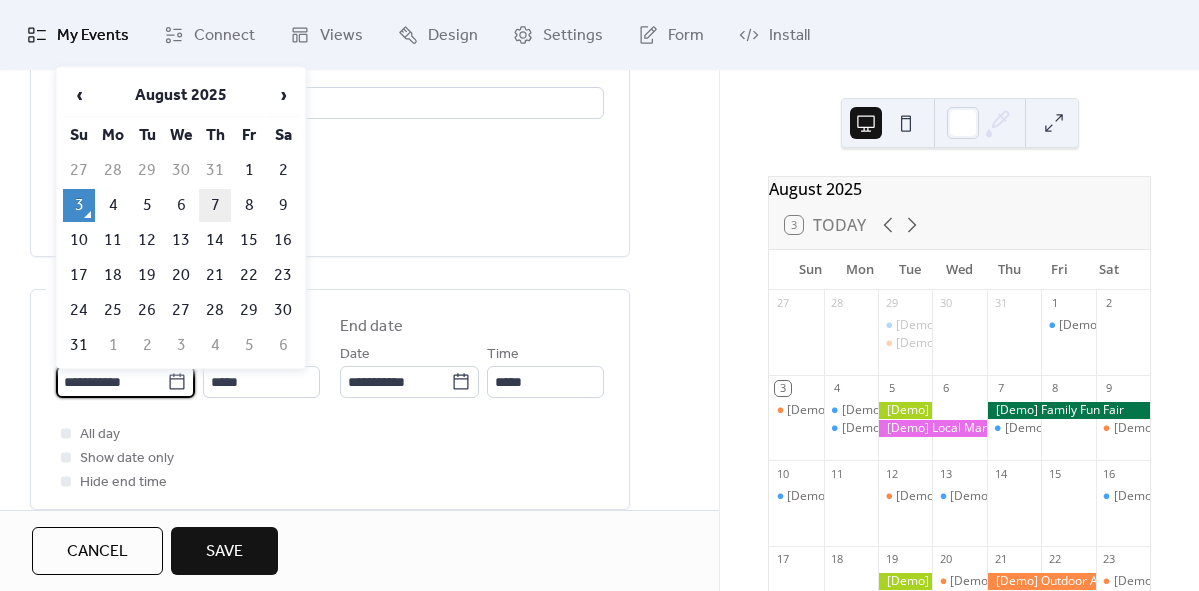 click on "7" at bounding box center [215, 205] 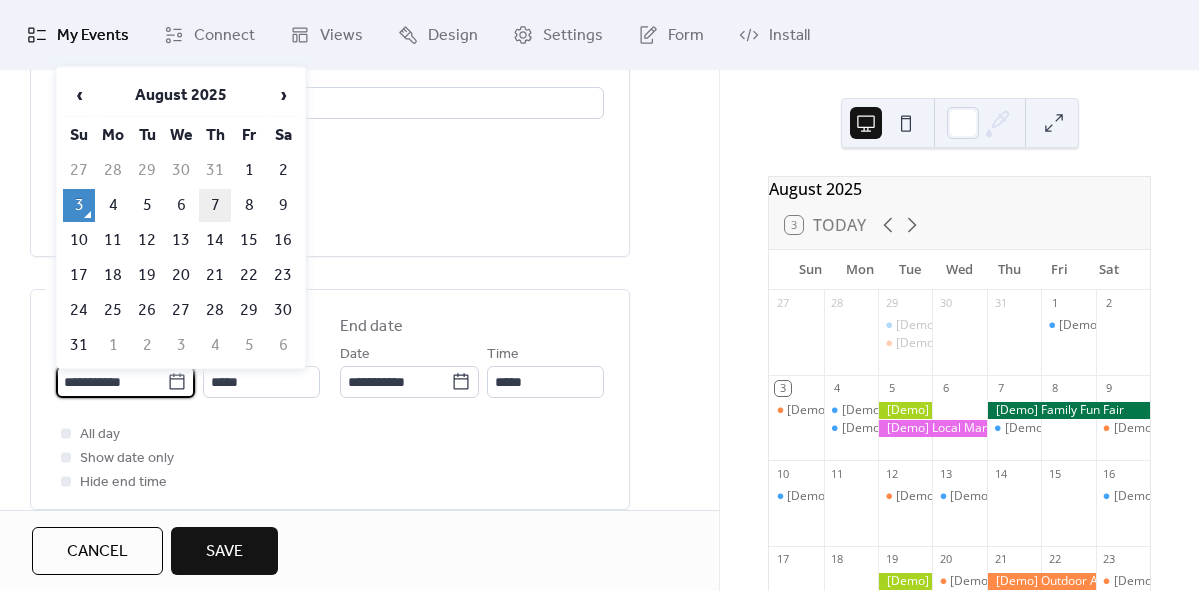 type on "**********" 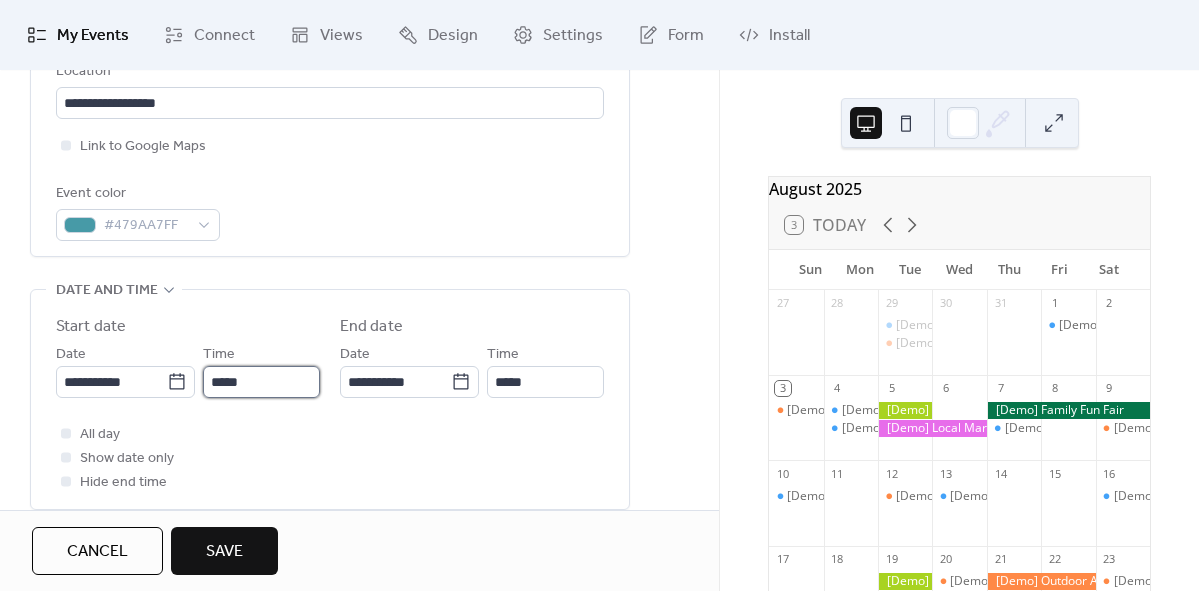 click on "*****" at bounding box center (261, 382) 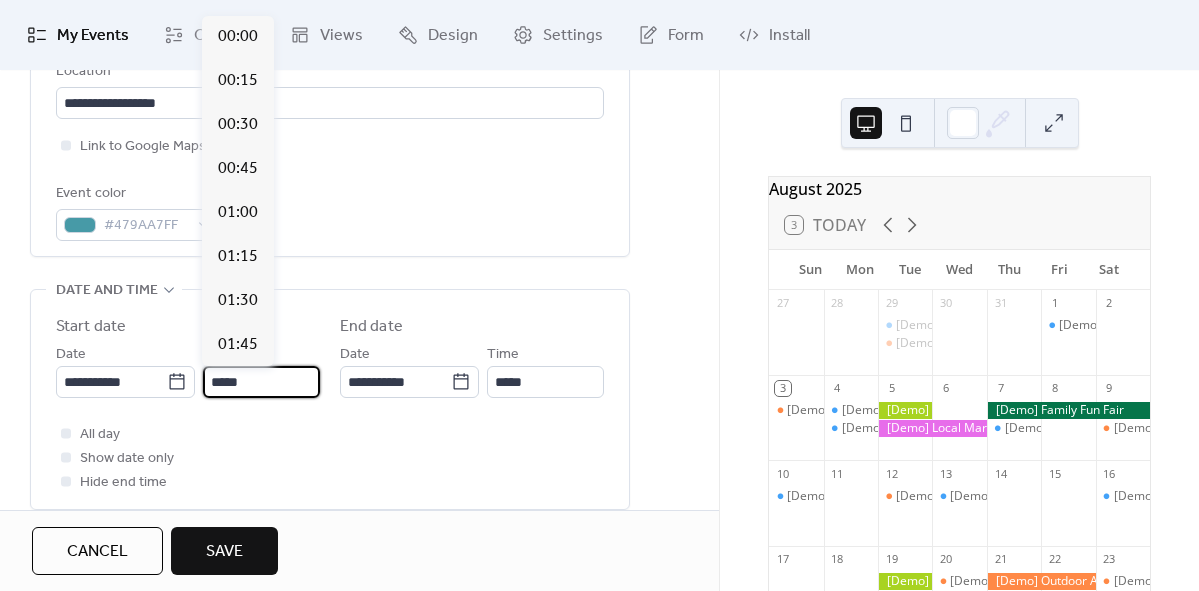 scroll, scrollTop: 2112, scrollLeft: 0, axis: vertical 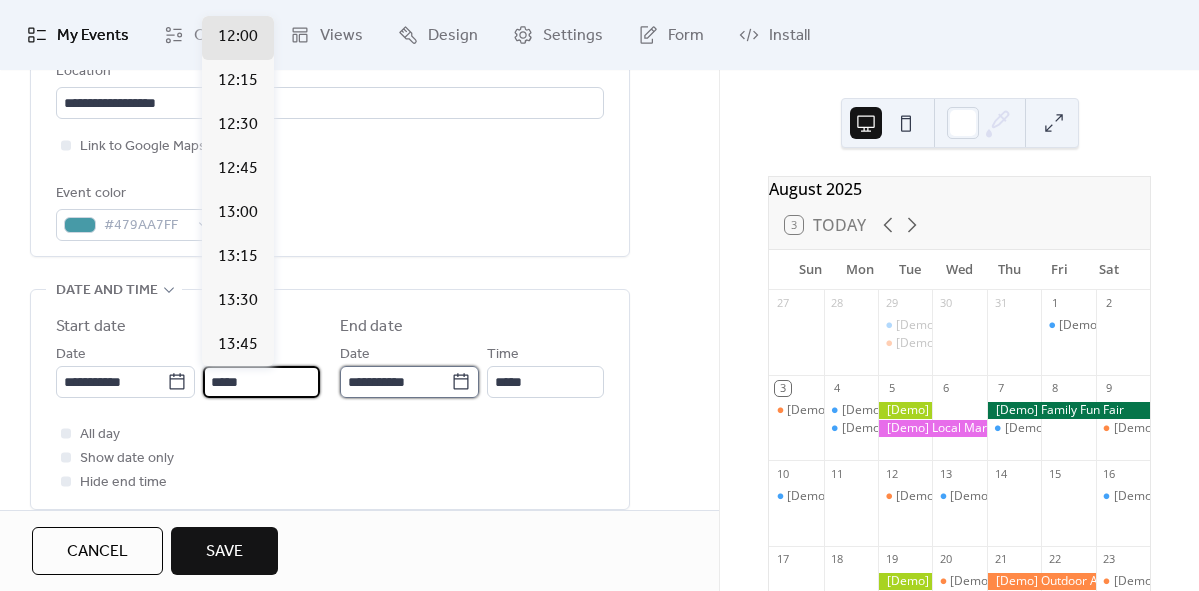 click on "**********" at bounding box center [395, 382] 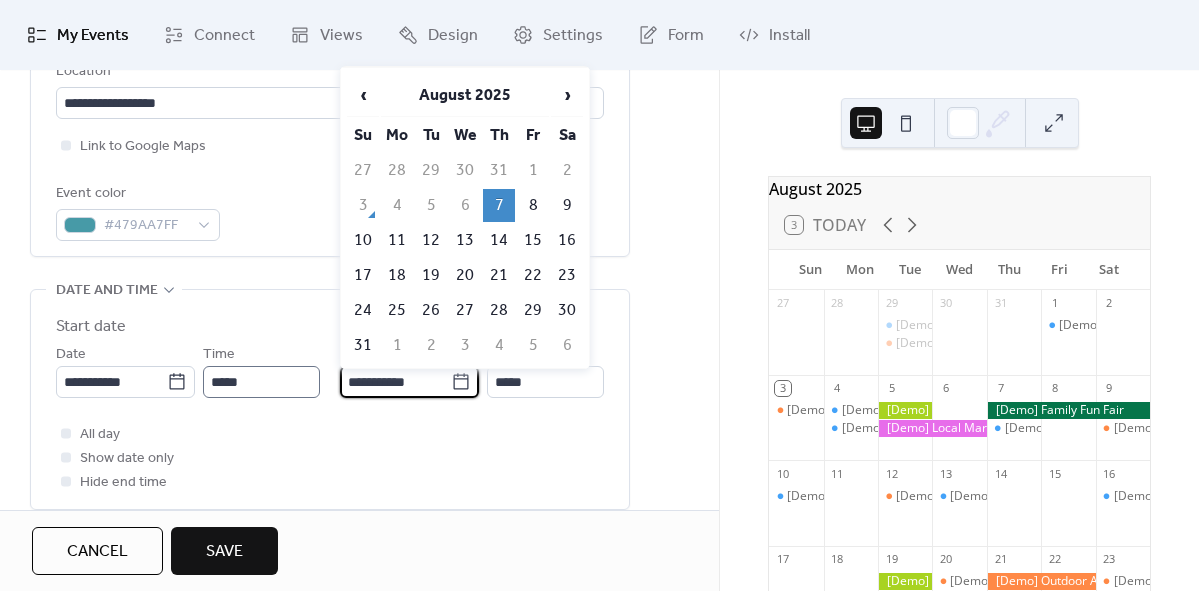 scroll, scrollTop: 1, scrollLeft: 0, axis: vertical 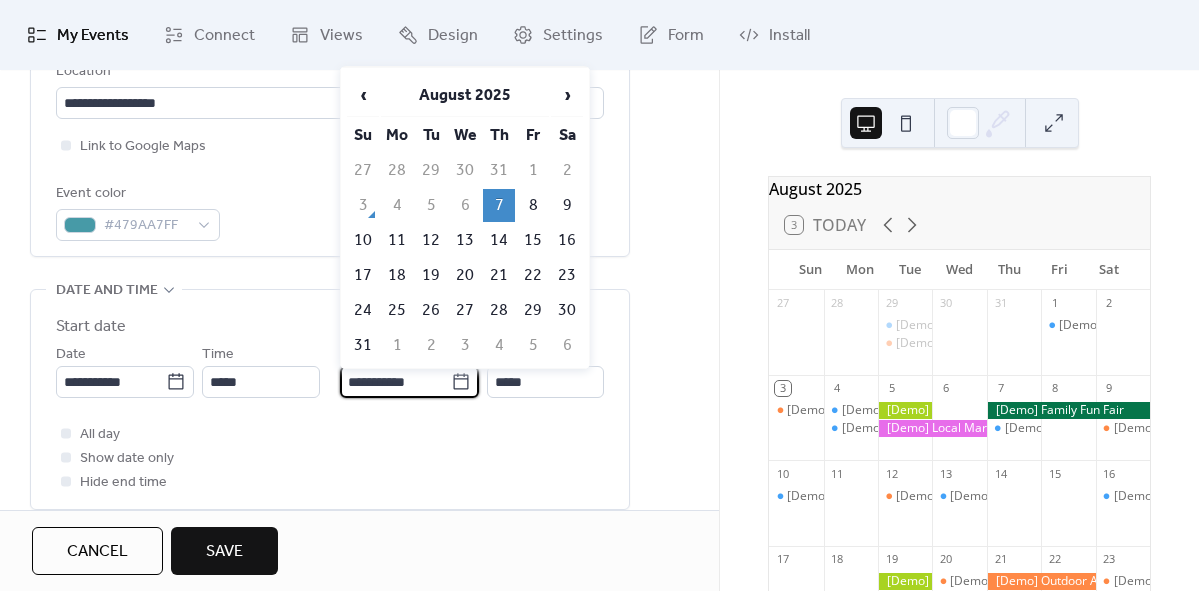 click on "All day Show date only Hide end time" at bounding box center [330, 458] 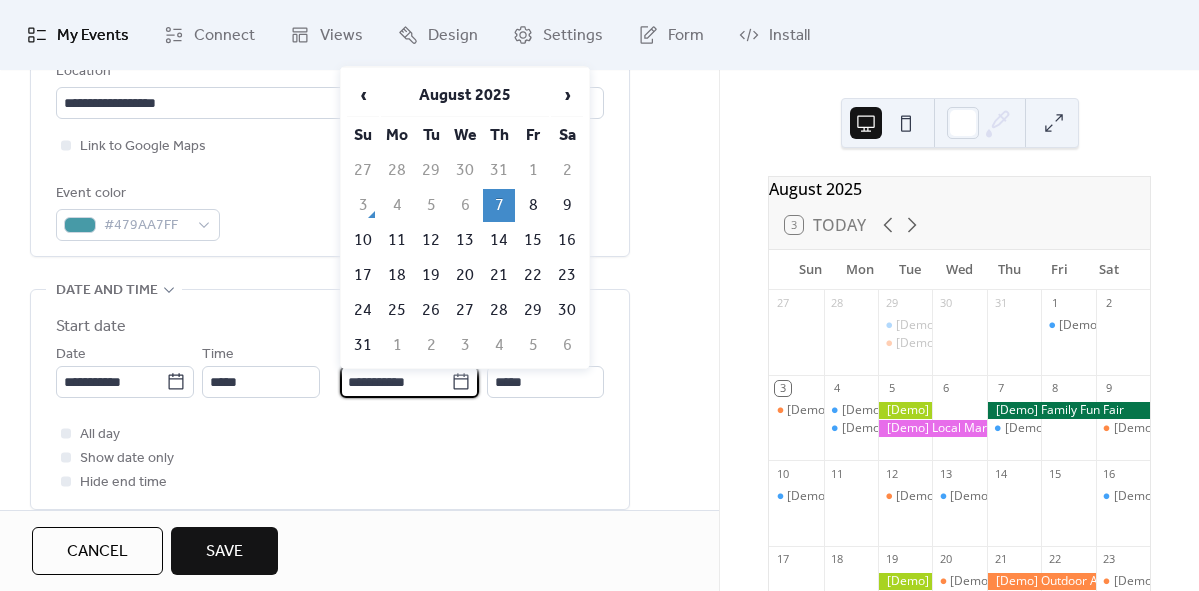 click on "**********" at bounding box center (395, 382) 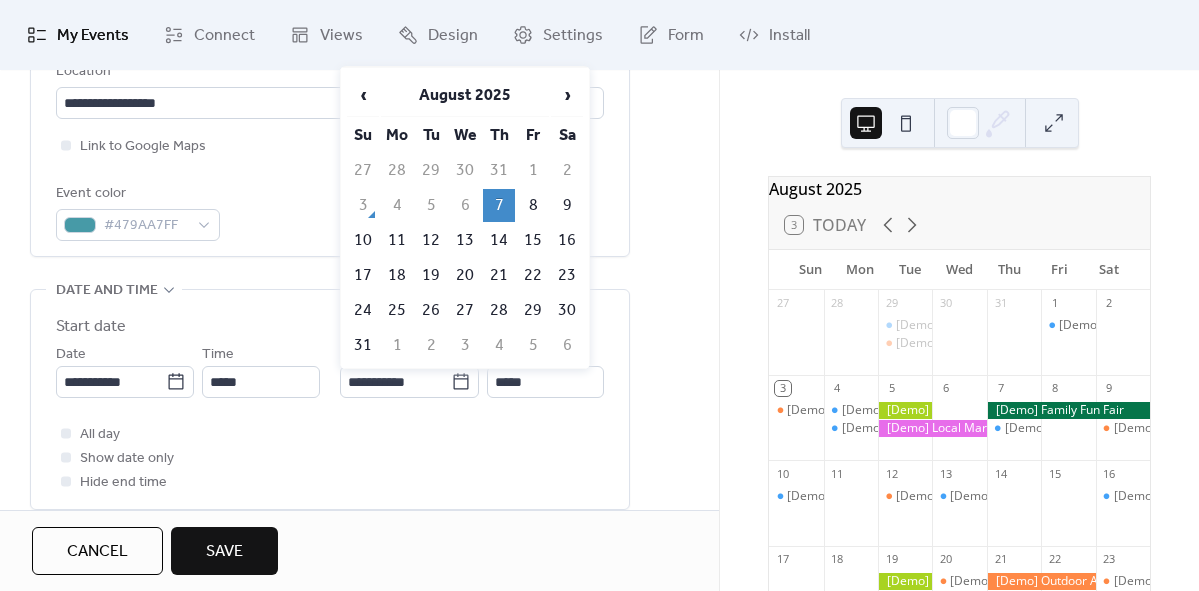 click on "7" at bounding box center (499, 205) 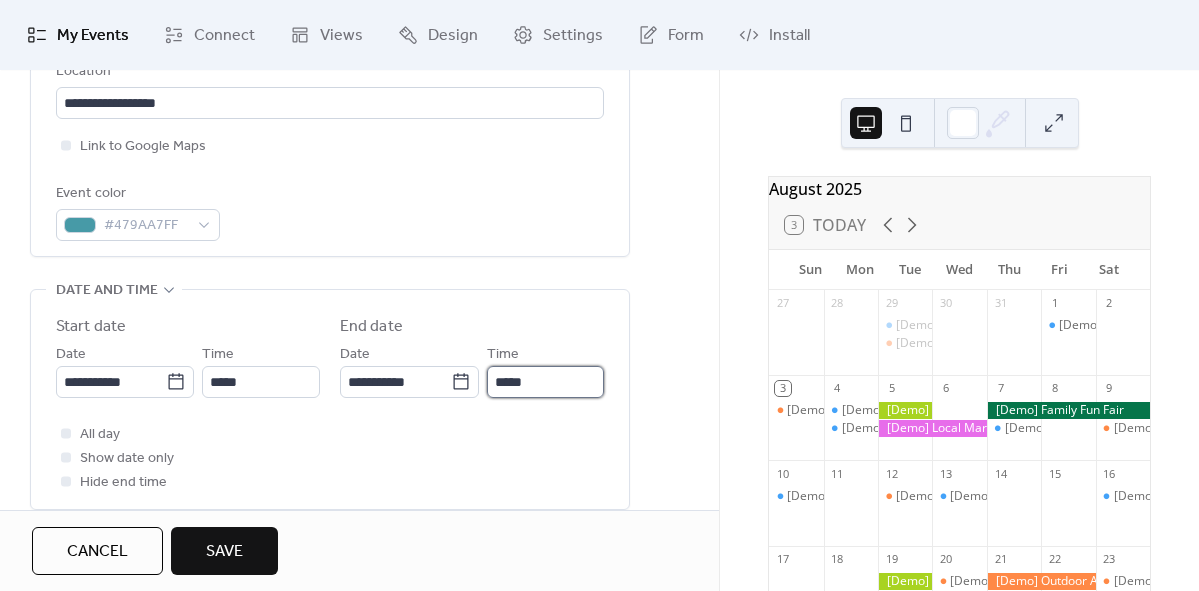 click on "*****" at bounding box center [545, 382] 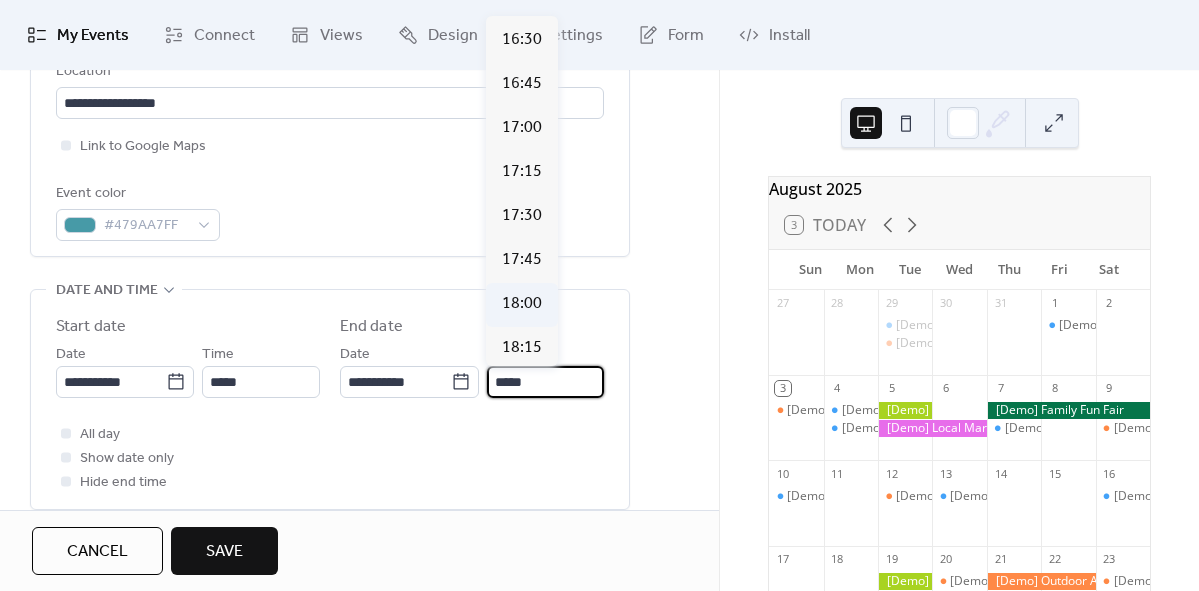 scroll, scrollTop: 753, scrollLeft: 0, axis: vertical 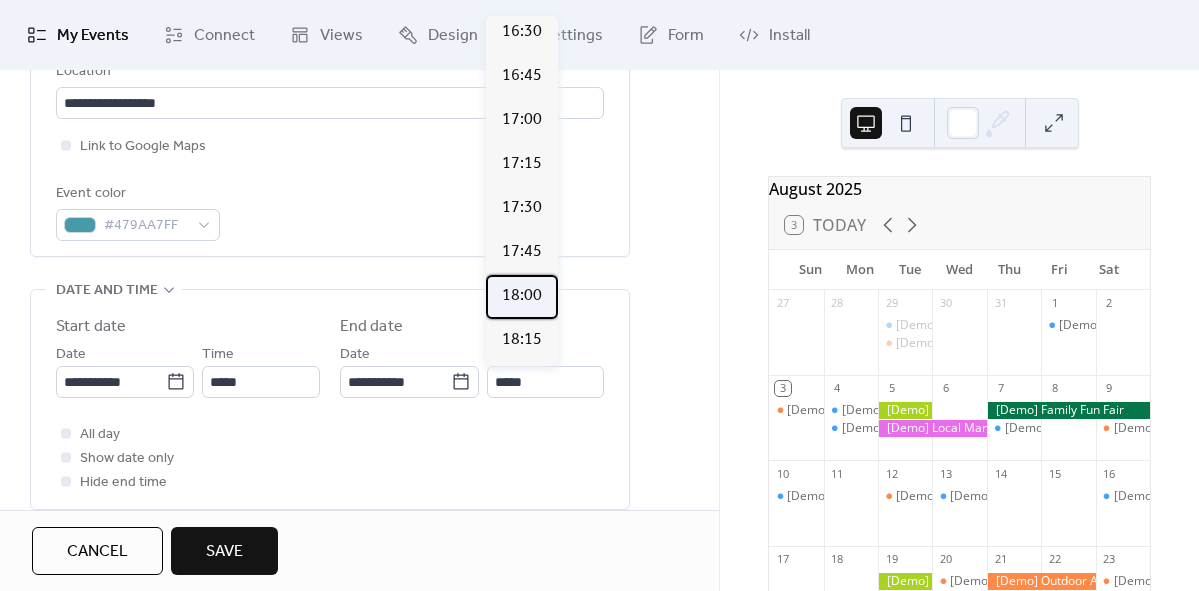 click on "18:00" at bounding box center [522, 296] 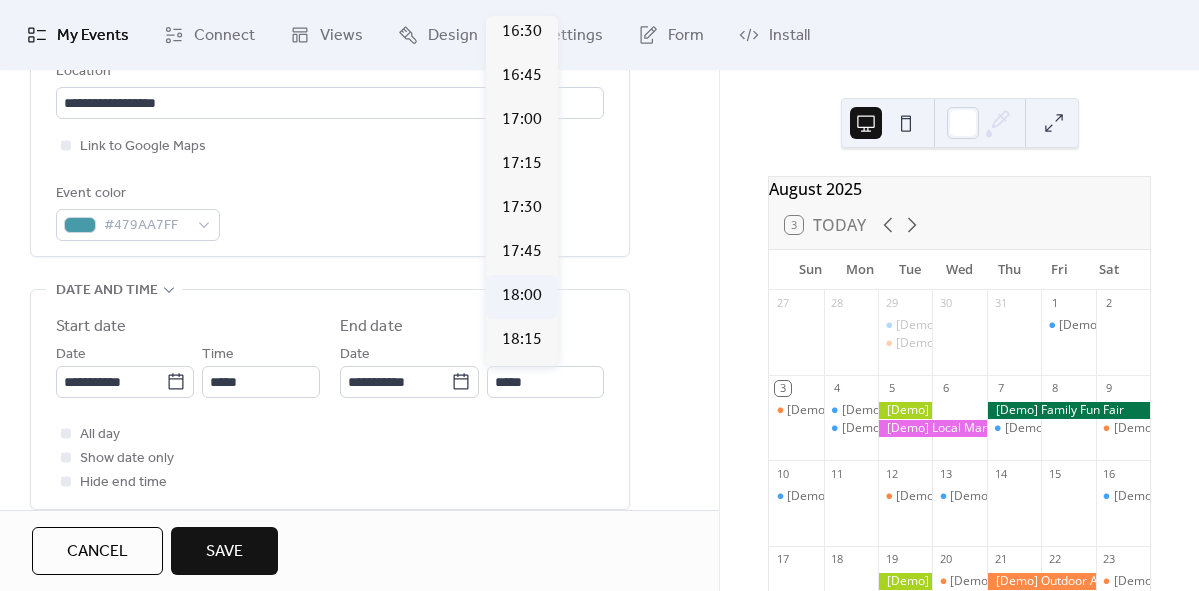 type on "*****" 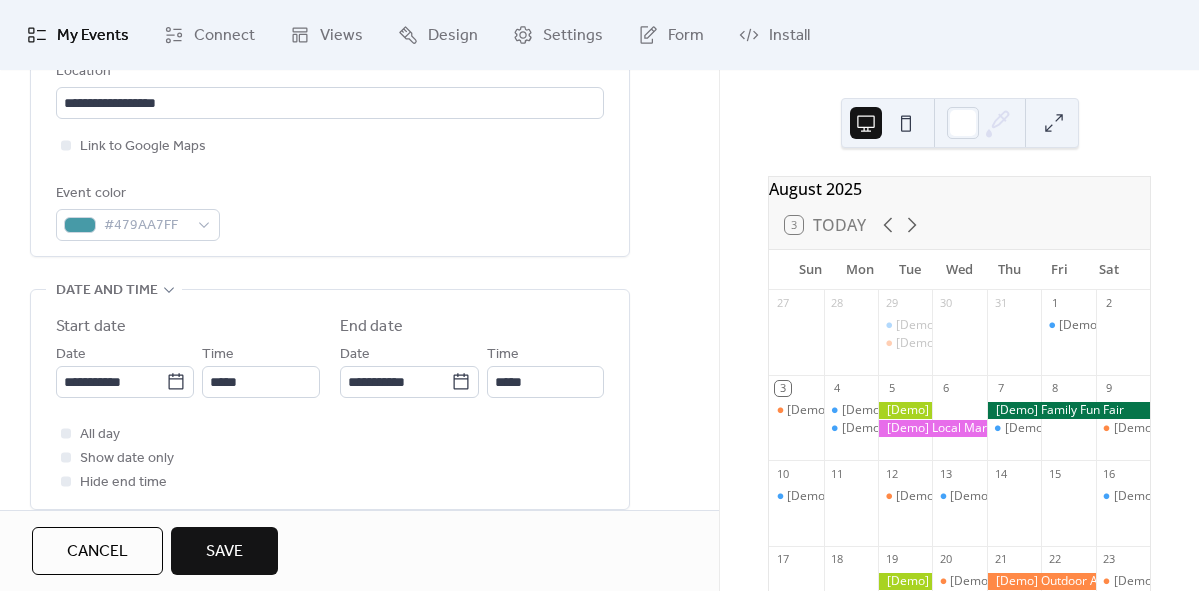click on "**********" at bounding box center [359, 348] 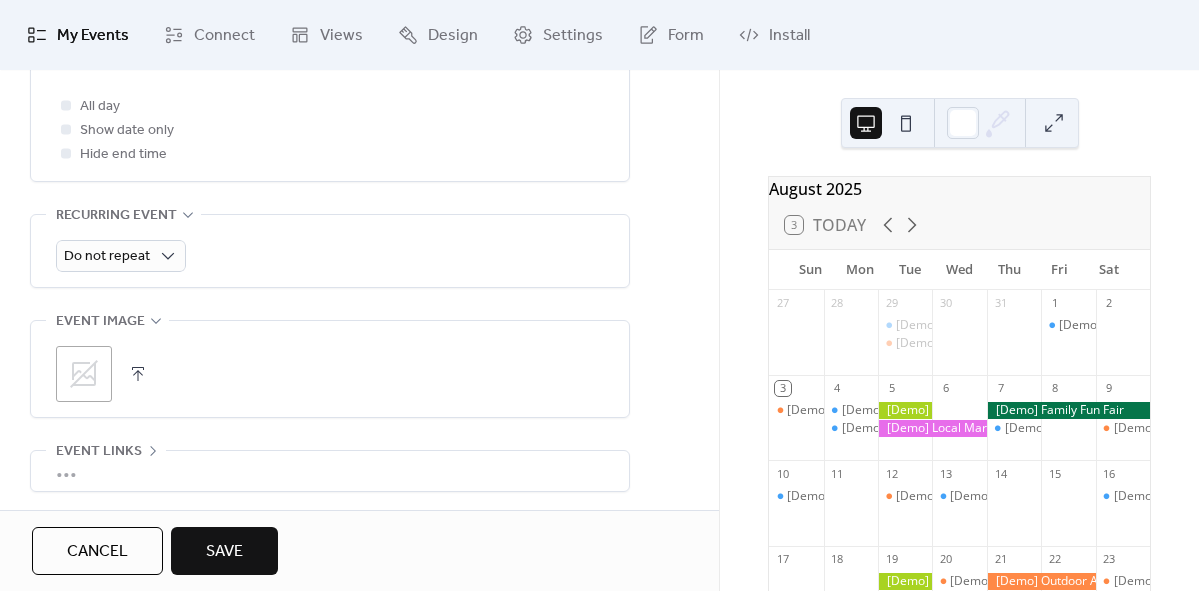 scroll, scrollTop: 919, scrollLeft: 0, axis: vertical 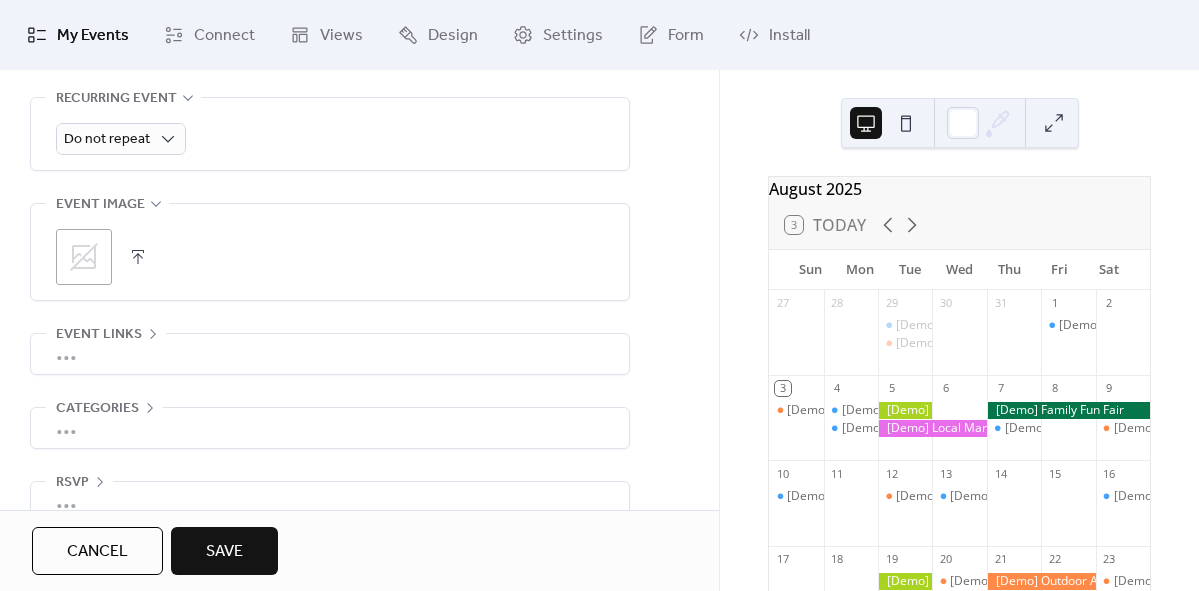click 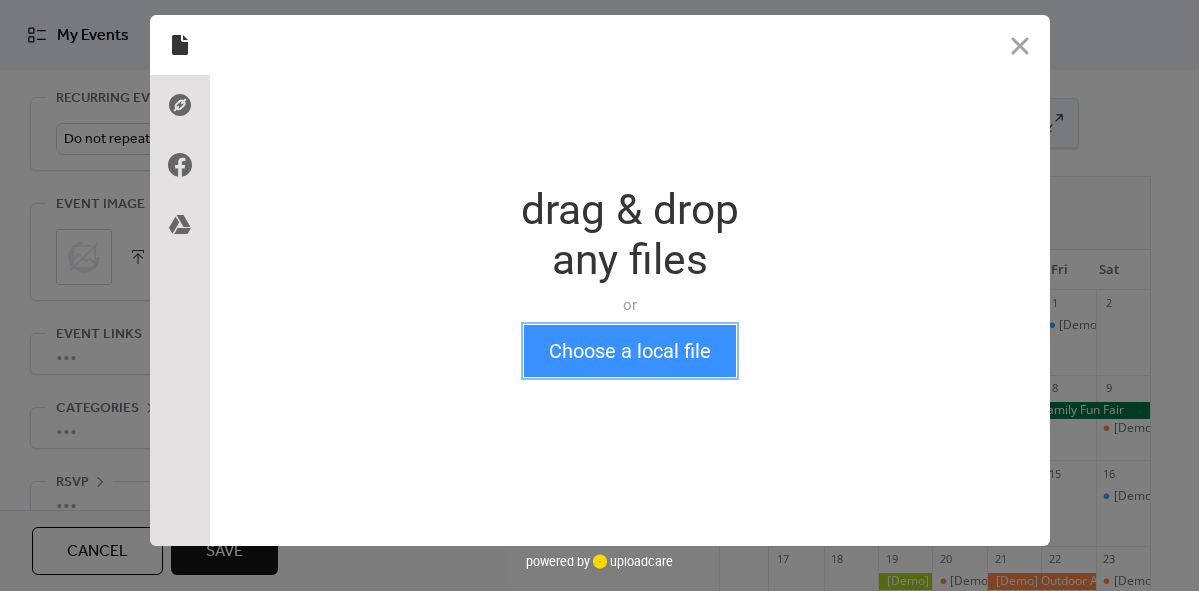 click on "Choose a local file" at bounding box center (630, 351) 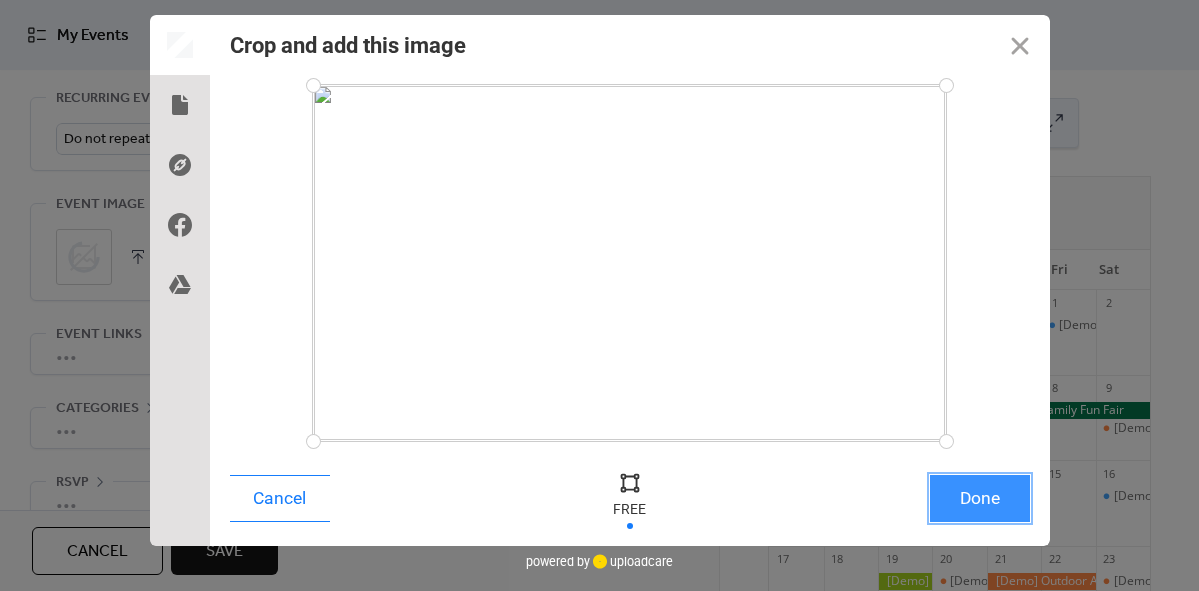 click on "Done" at bounding box center [980, 498] 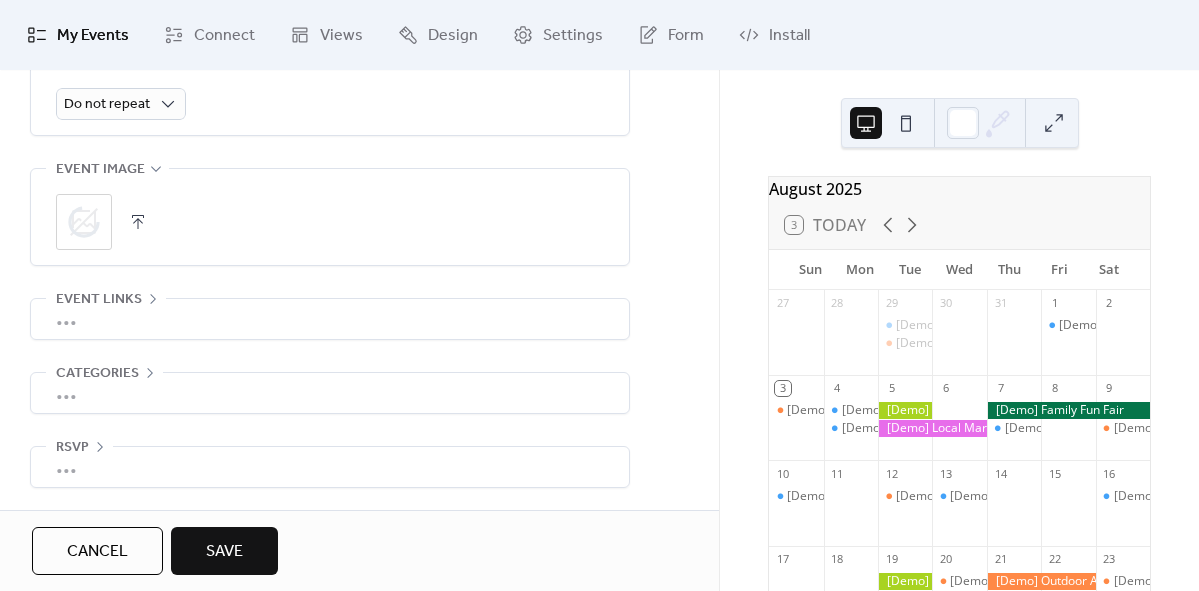 scroll, scrollTop: 956, scrollLeft: 0, axis: vertical 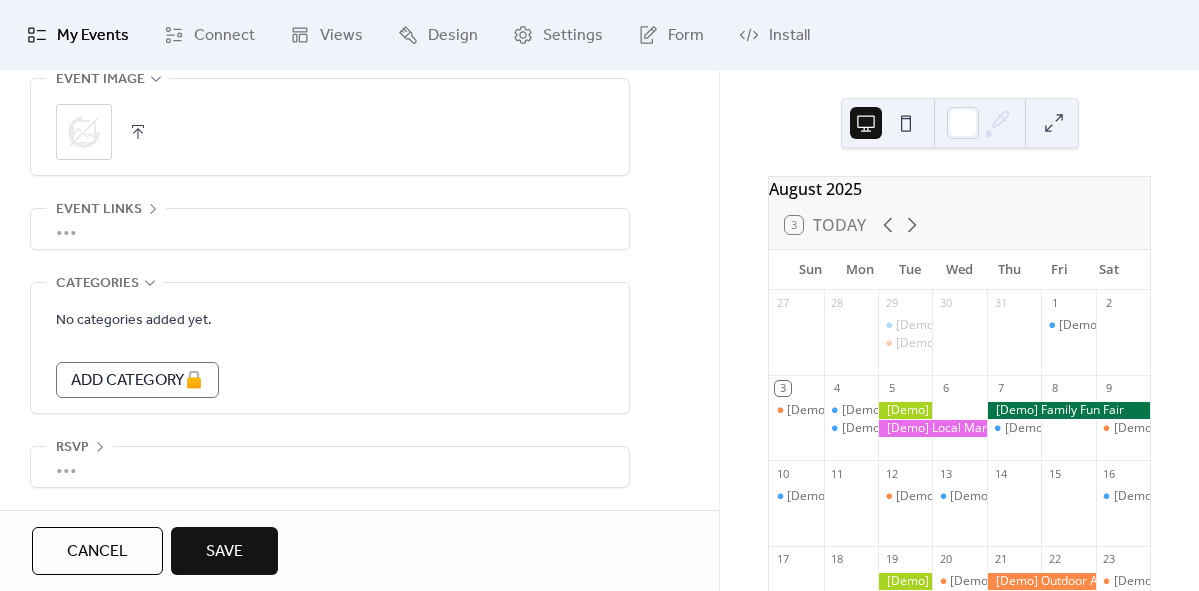 click on "Categories" at bounding box center [104, 283] 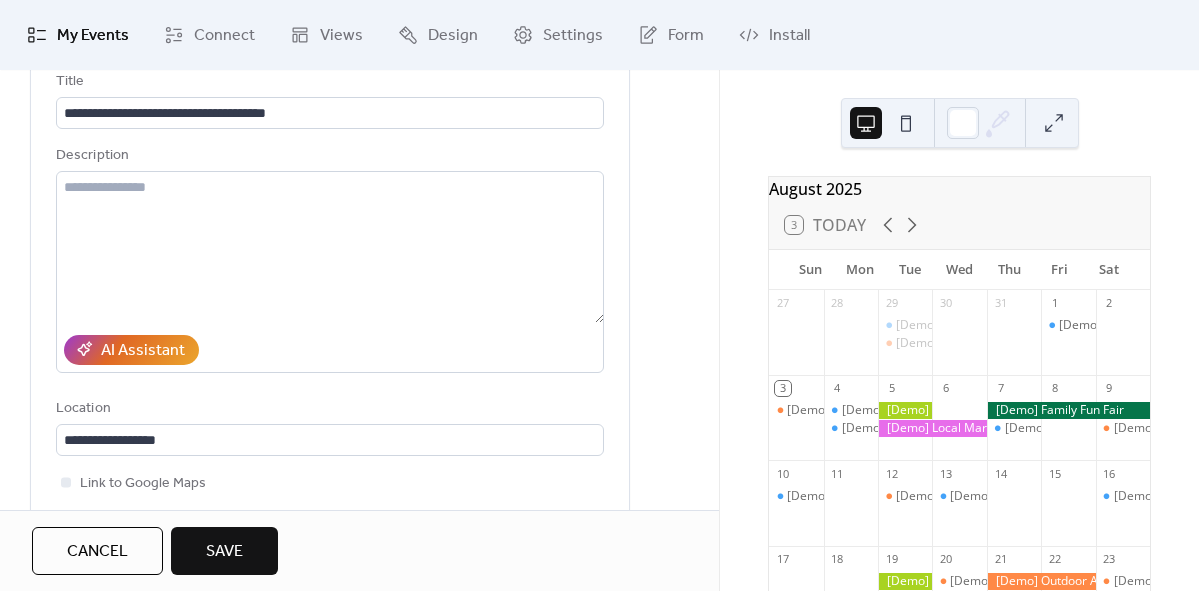 scroll, scrollTop: 37, scrollLeft: 0, axis: vertical 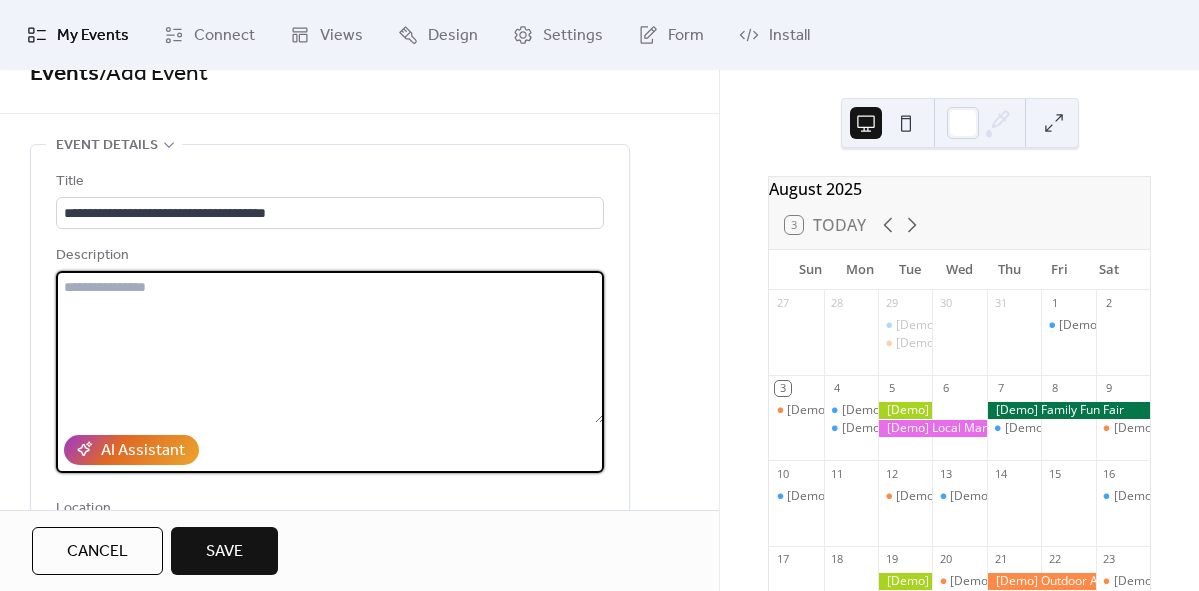 click at bounding box center (330, 347) 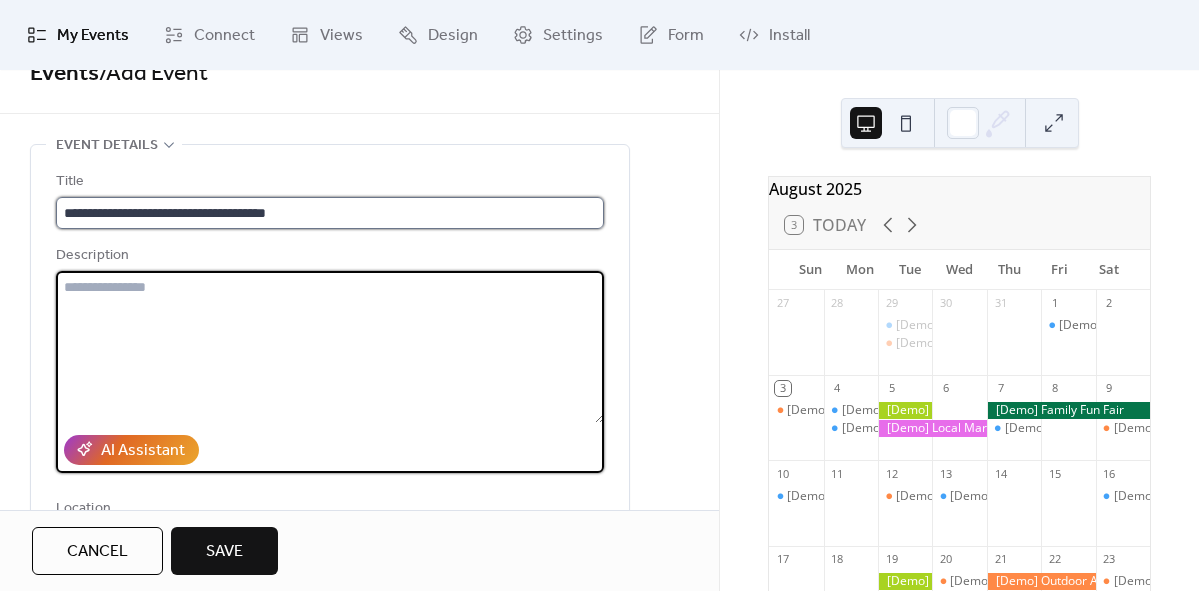 click on "**********" at bounding box center [330, 213] 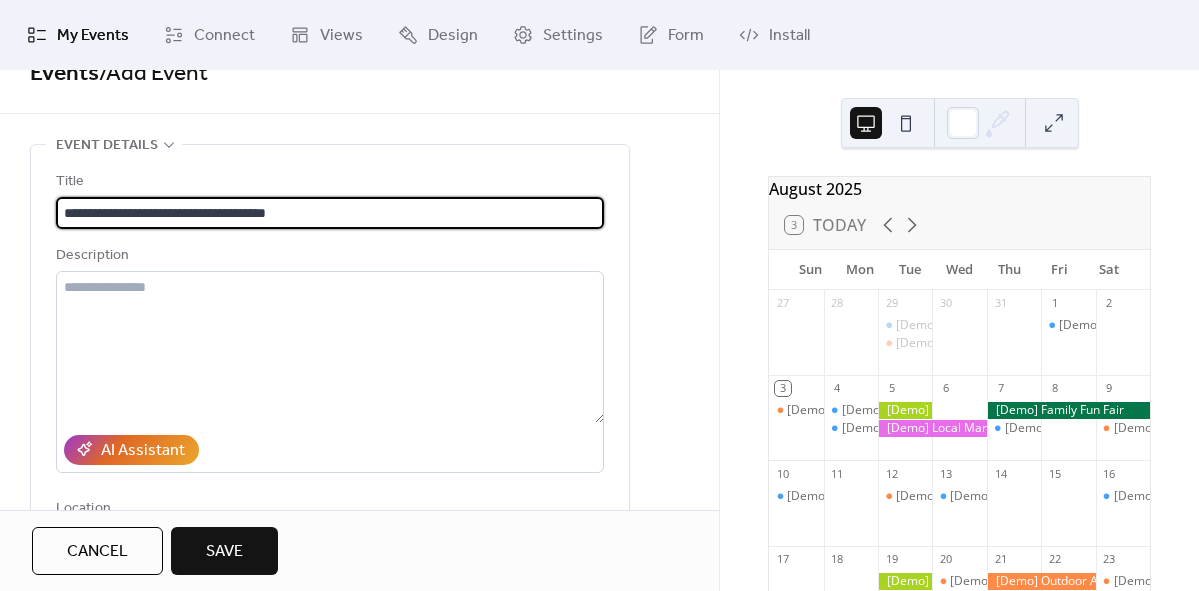click on "**********" at bounding box center (330, 213) 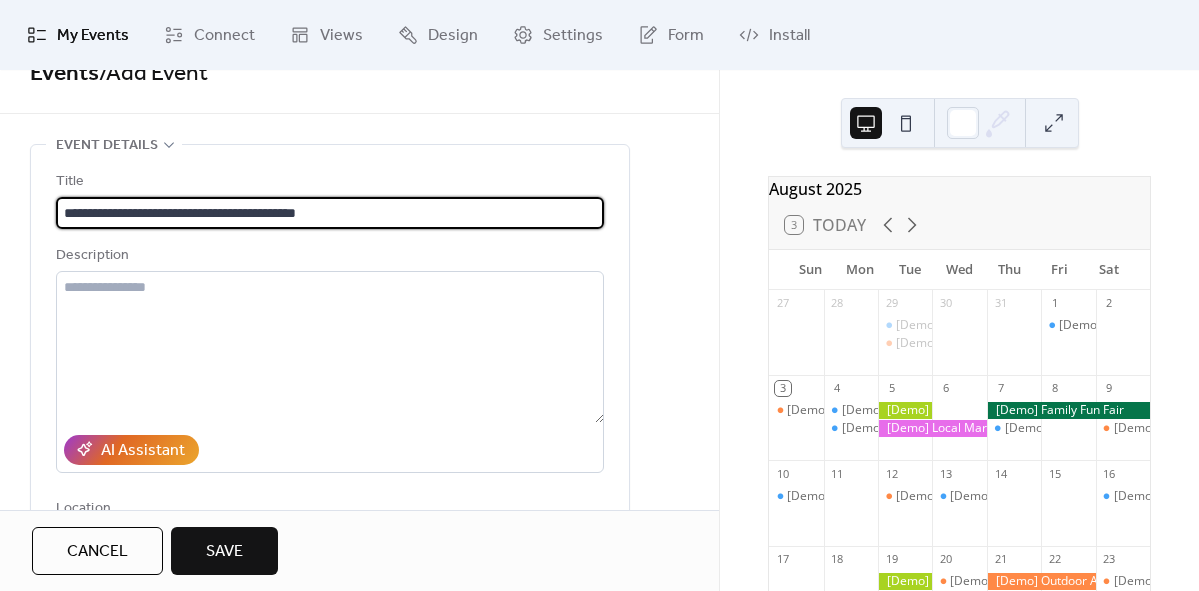 type on "**********" 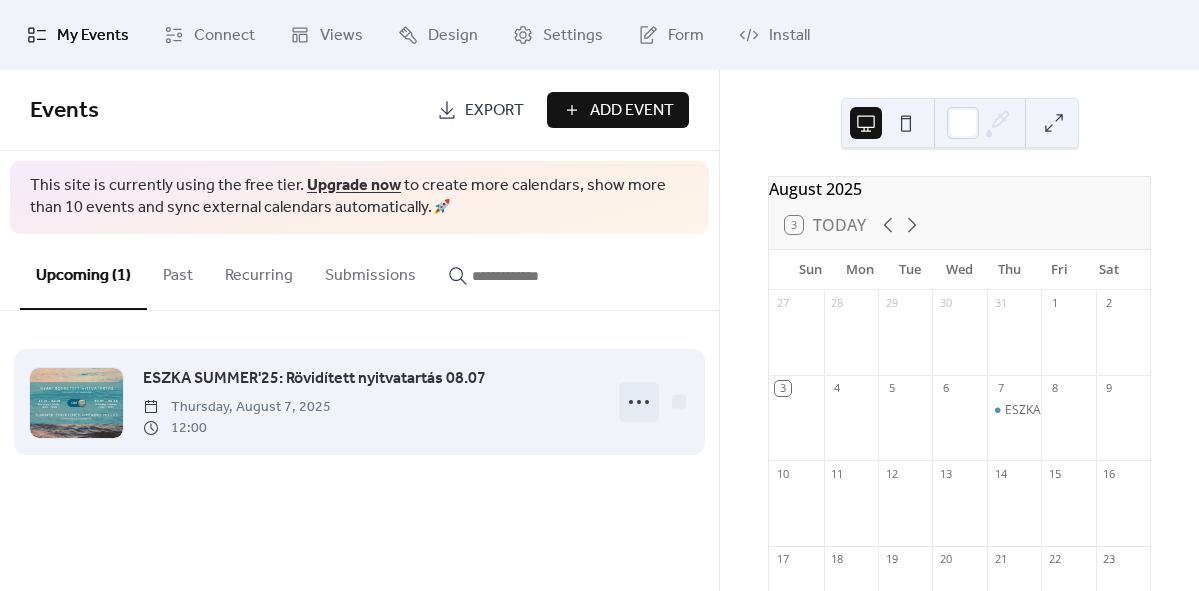 click 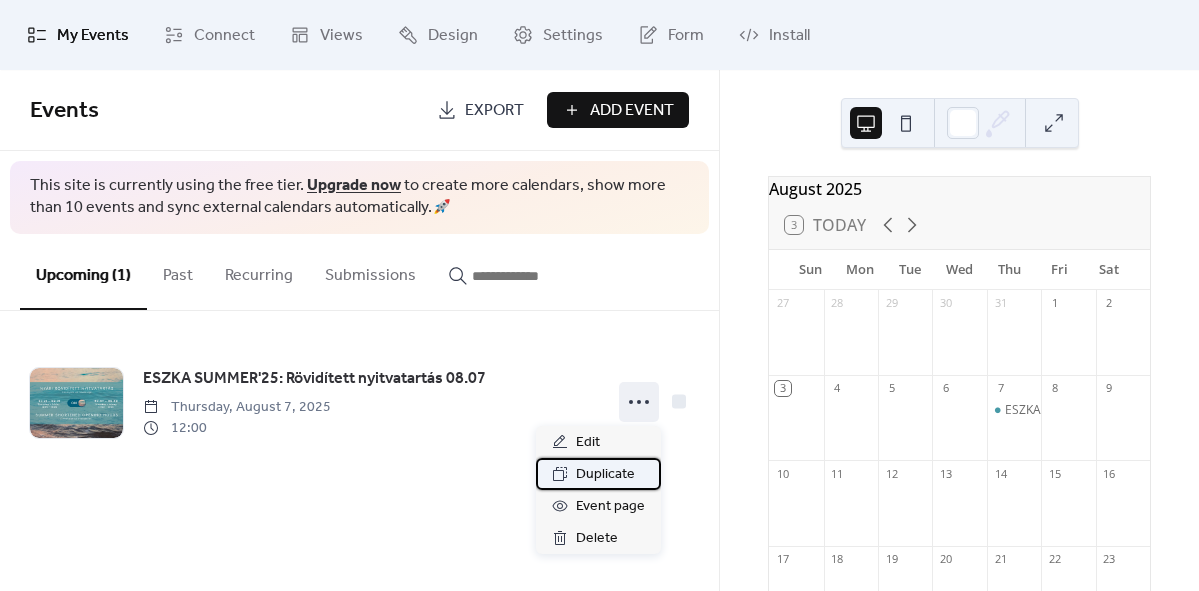 click on "Duplicate" at bounding box center [605, 475] 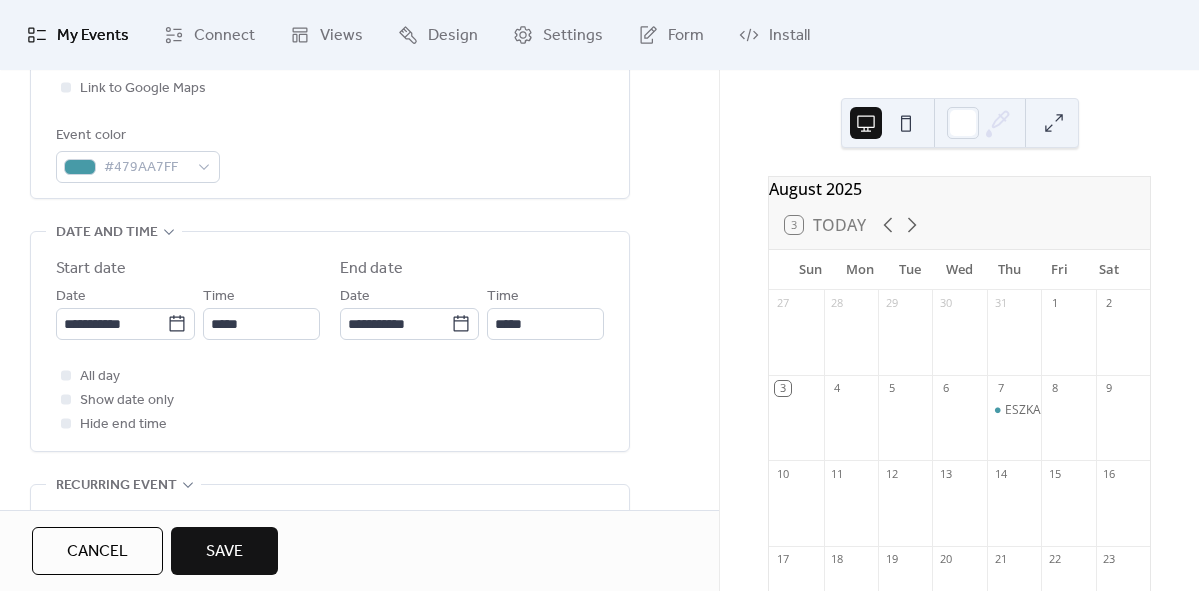 scroll, scrollTop: 545, scrollLeft: 0, axis: vertical 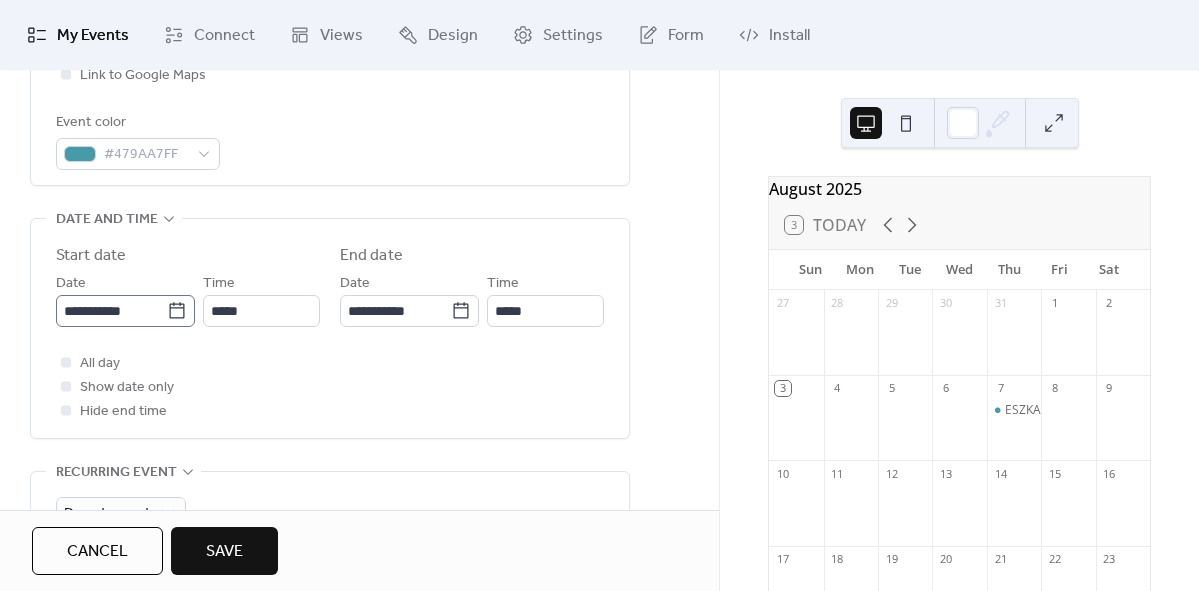 type on "**********" 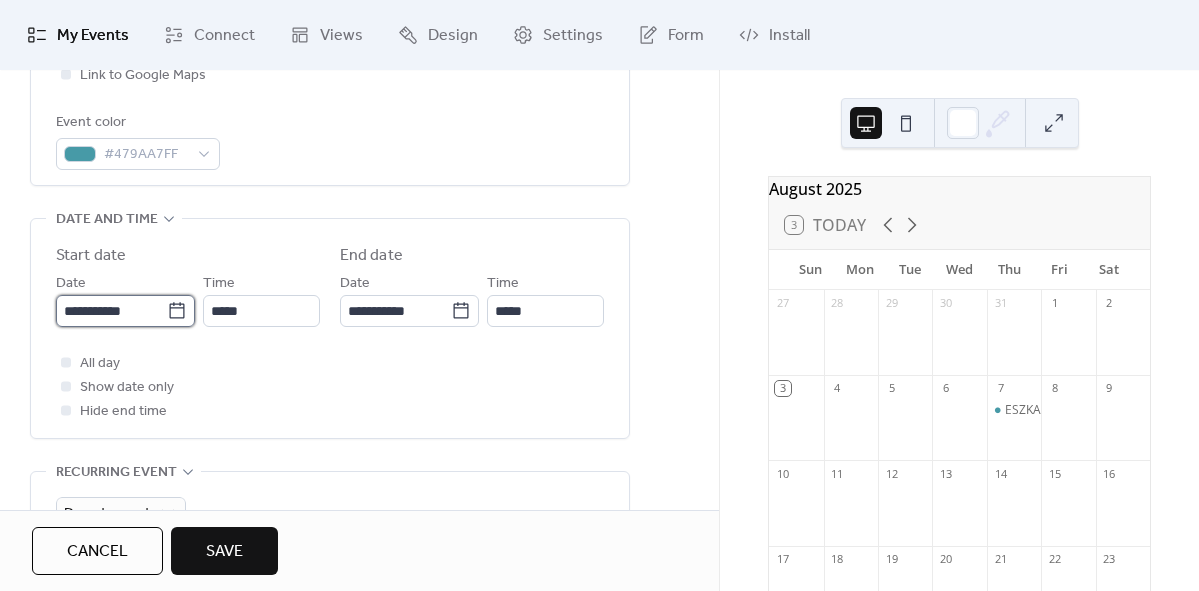 click on "**********" at bounding box center (111, 311) 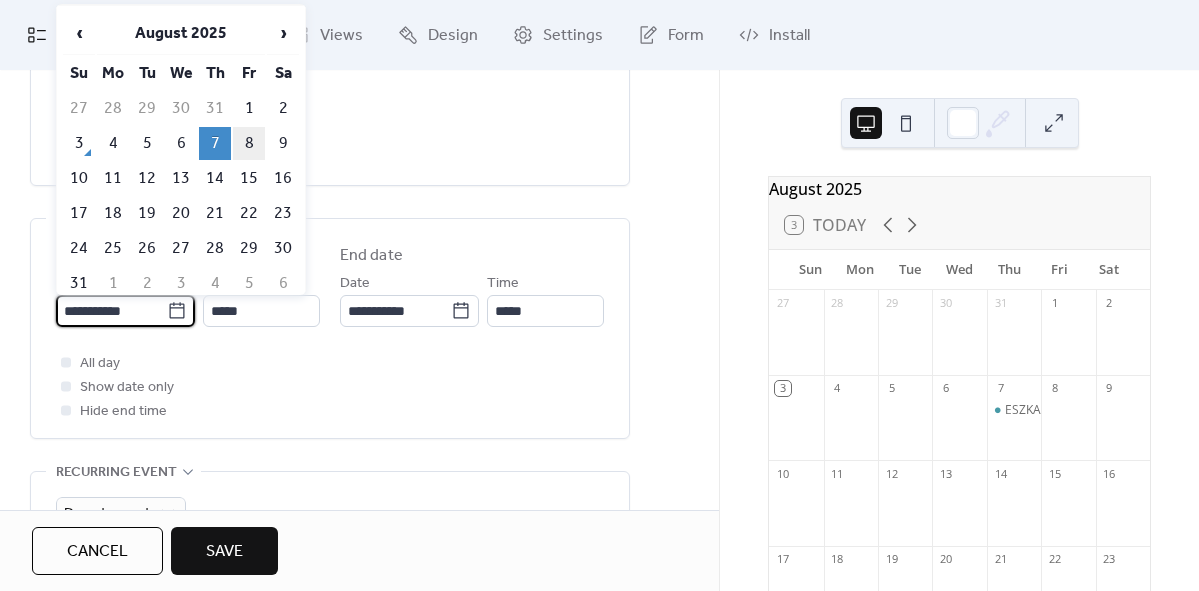 click on "8" at bounding box center (249, 143) 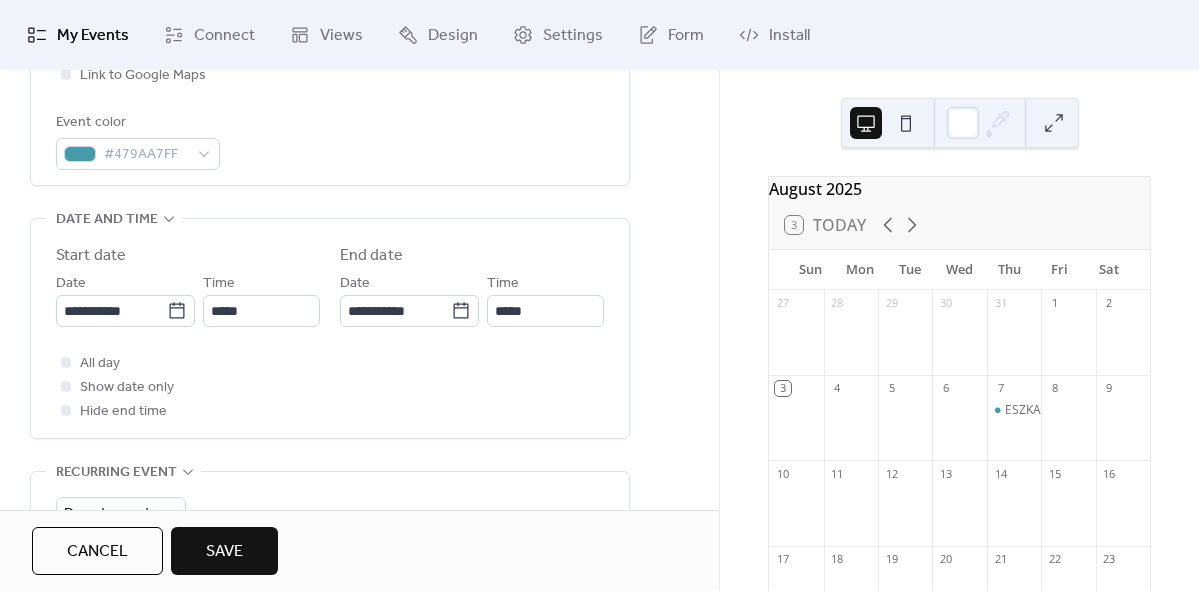 click on "Save" at bounding box center [224, 552] 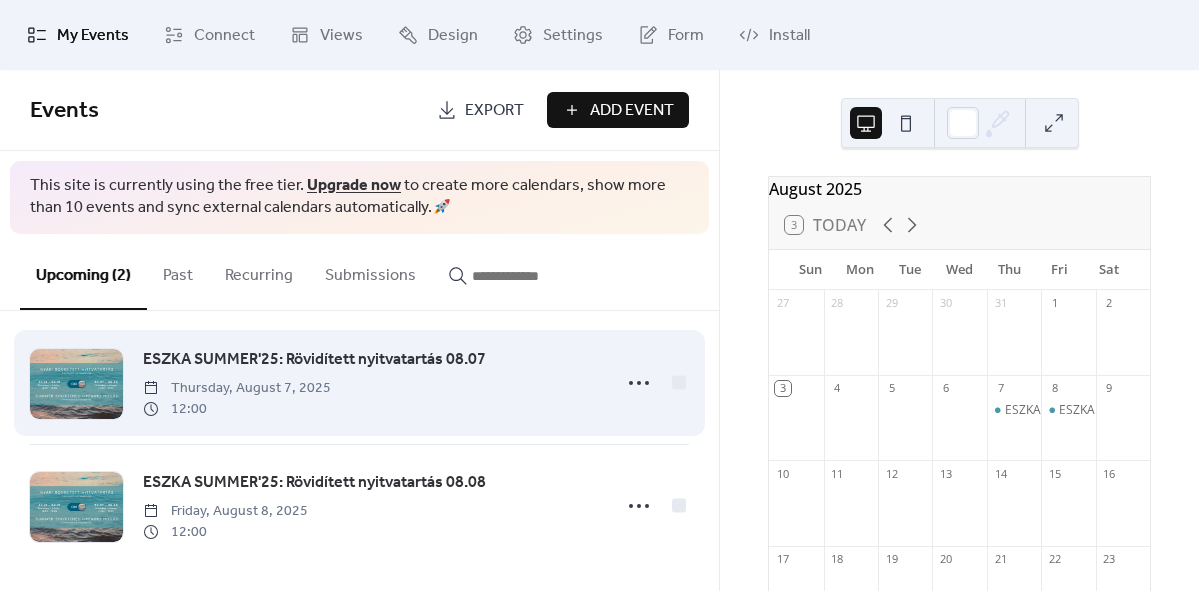 scroll, scrollTop: 26, scrollLeft: 0, axis: vertical 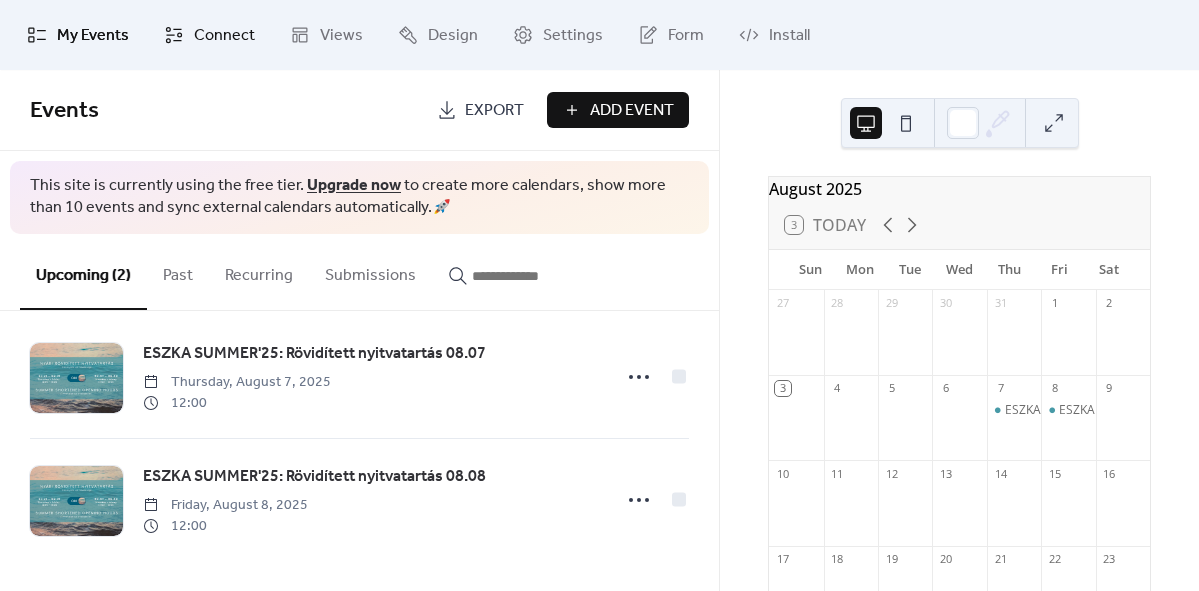 click on "Connect" at bounding box center (224, 36) 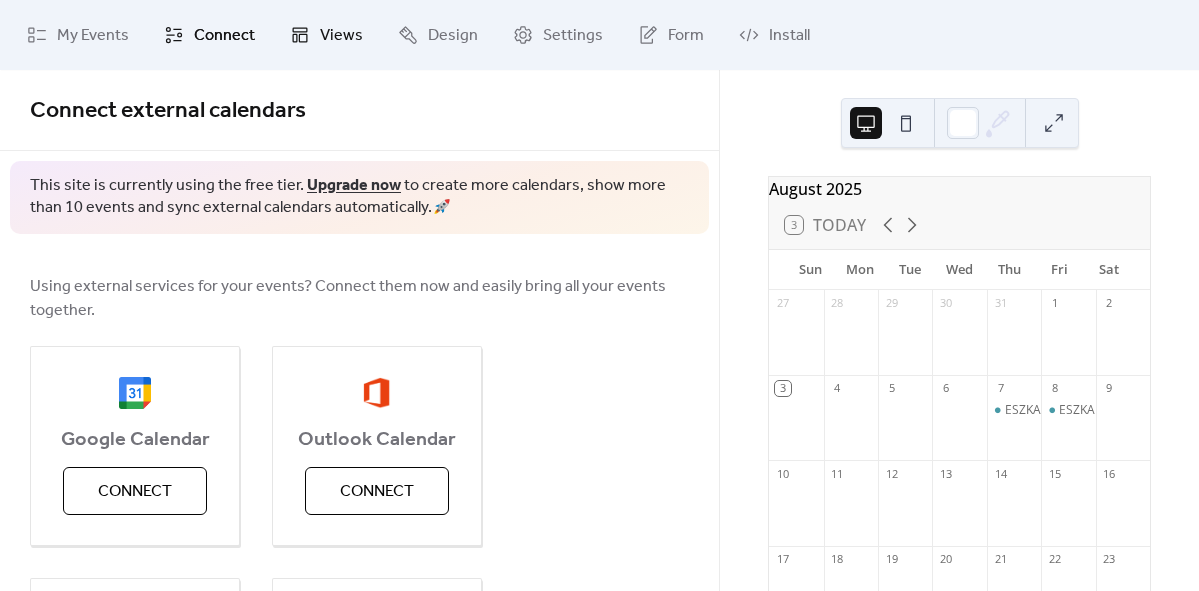click on "Views" at bounding box center [326, 35] 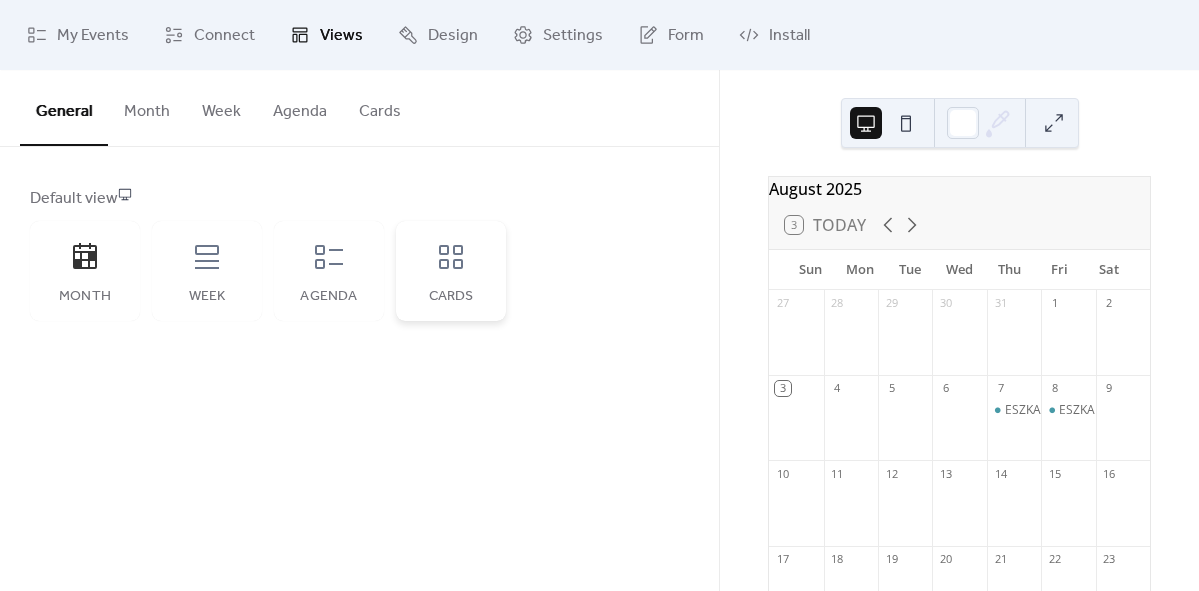 click 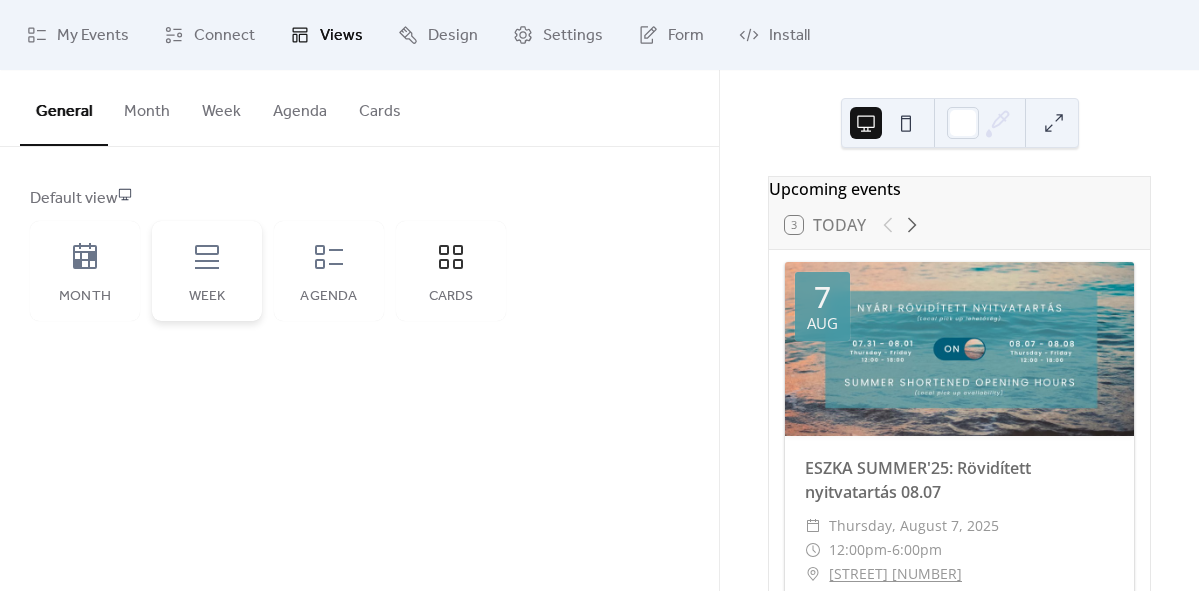 click on "Week" at bounding box center [207, 271] 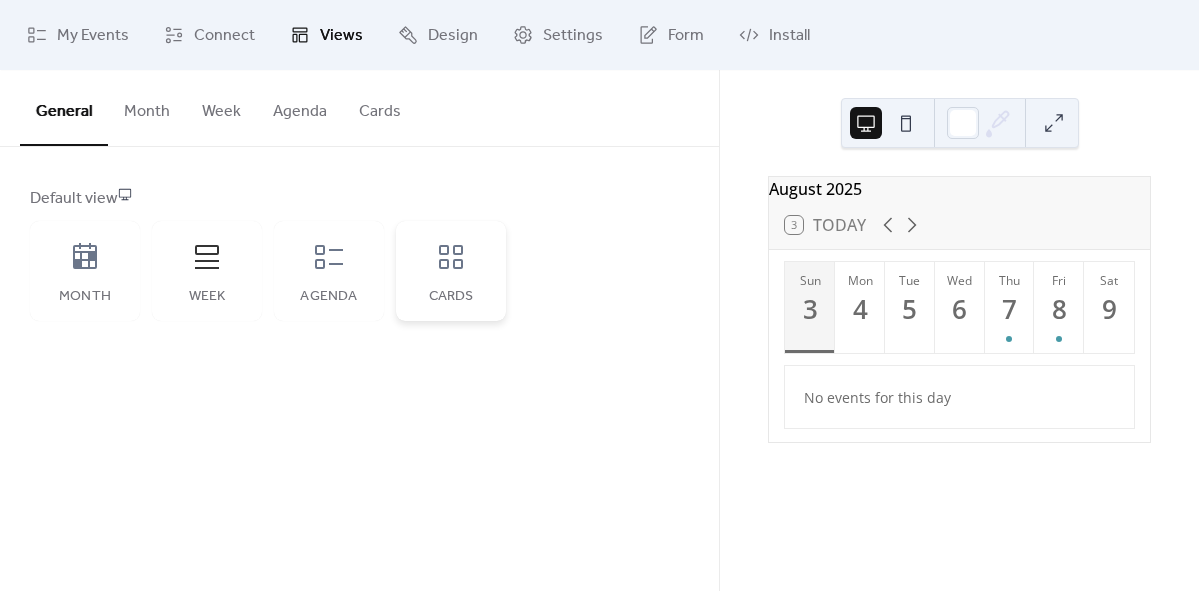 click 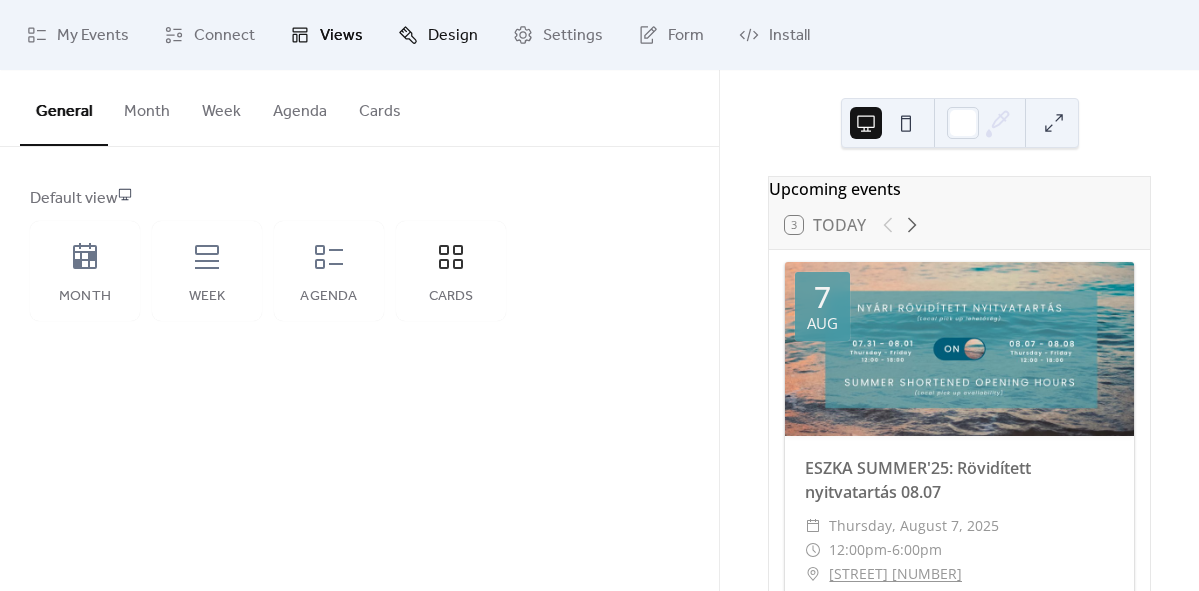 click on "Design" at bounding box center [453, 36] 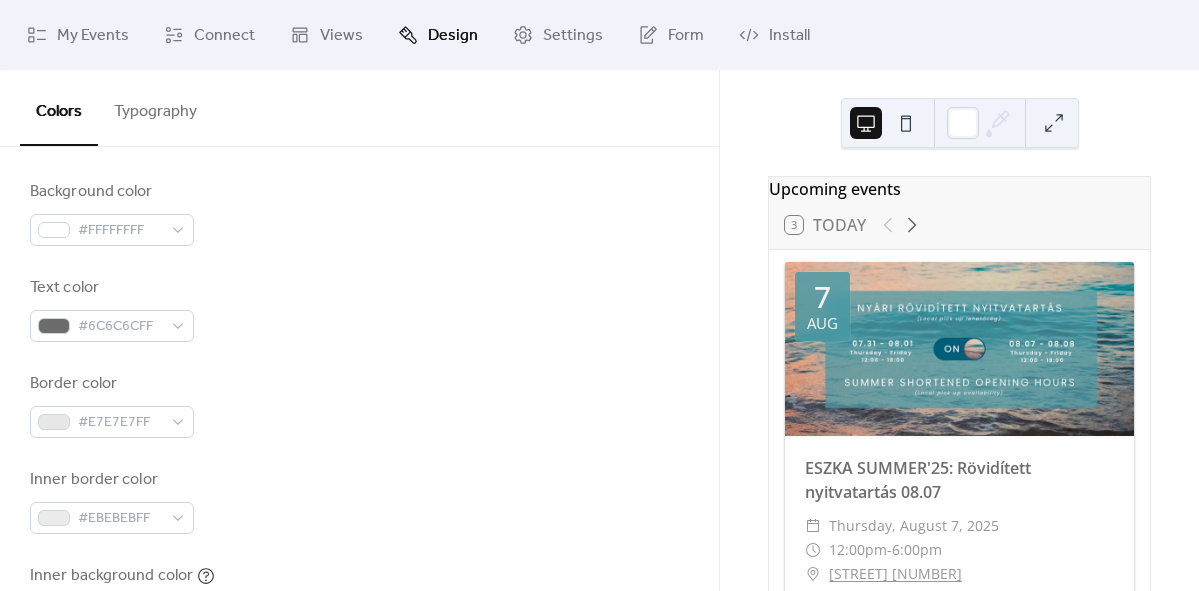 scroll, scrollTop: 243, scrollLeft: 0, axis: vertical 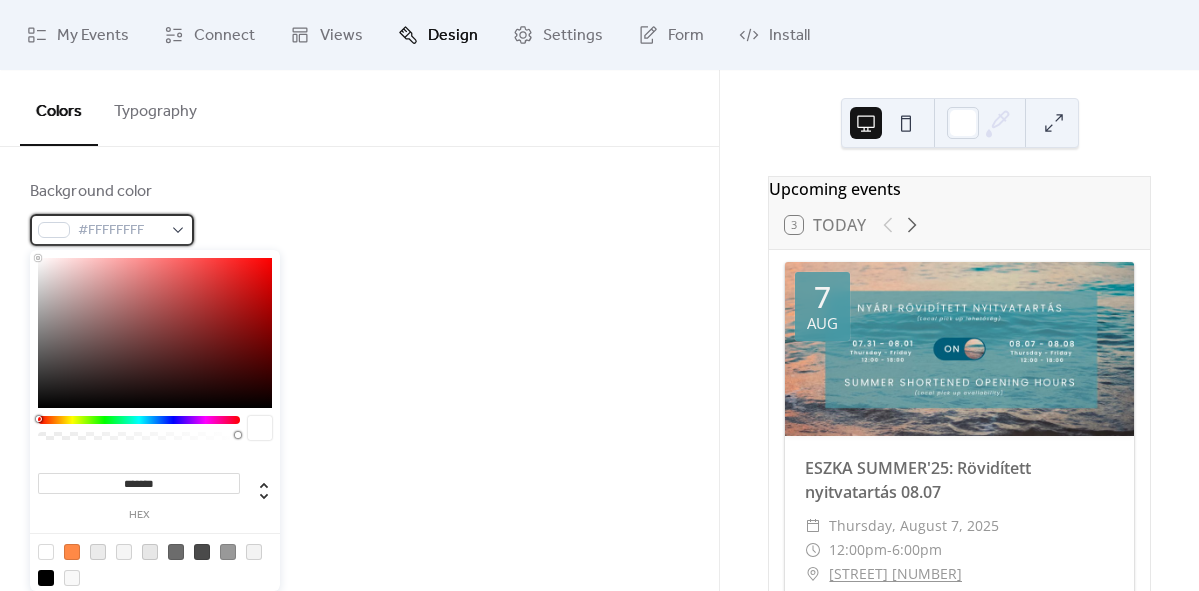 click on "#FFFFFFFF" at bounding box center (112, 230) 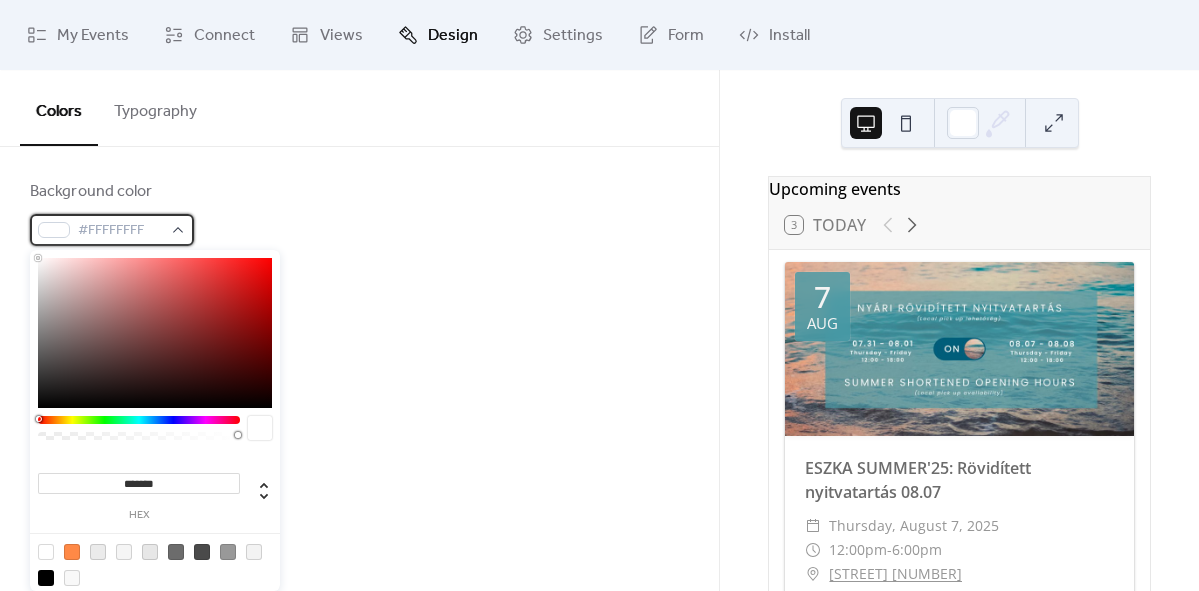 click on "#FFFFFFFF" at bounding box center (112, 230) 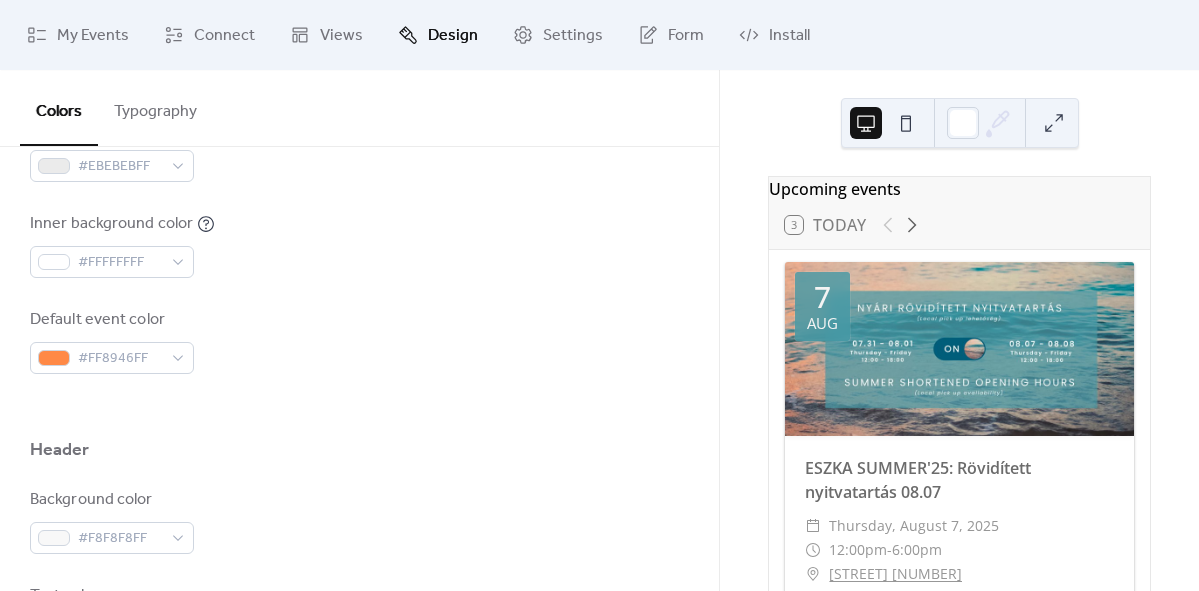 scroll, scrollTop: 596, scrollLeft: 0, axis: vertical 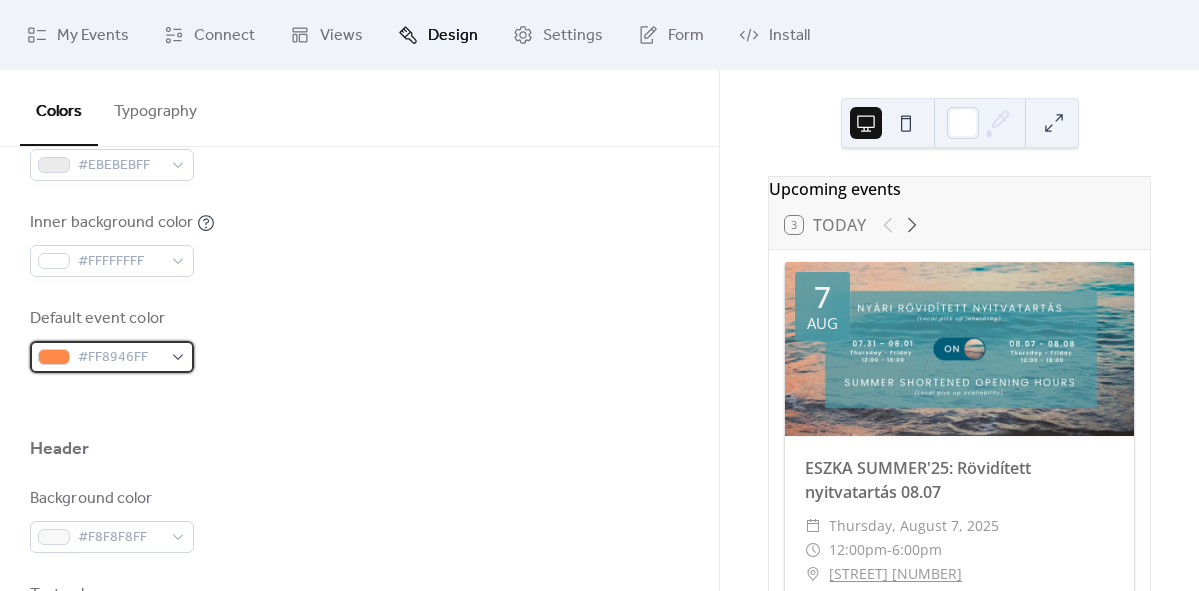 click on "#FF8946FF" at bounding box center (112, 357) 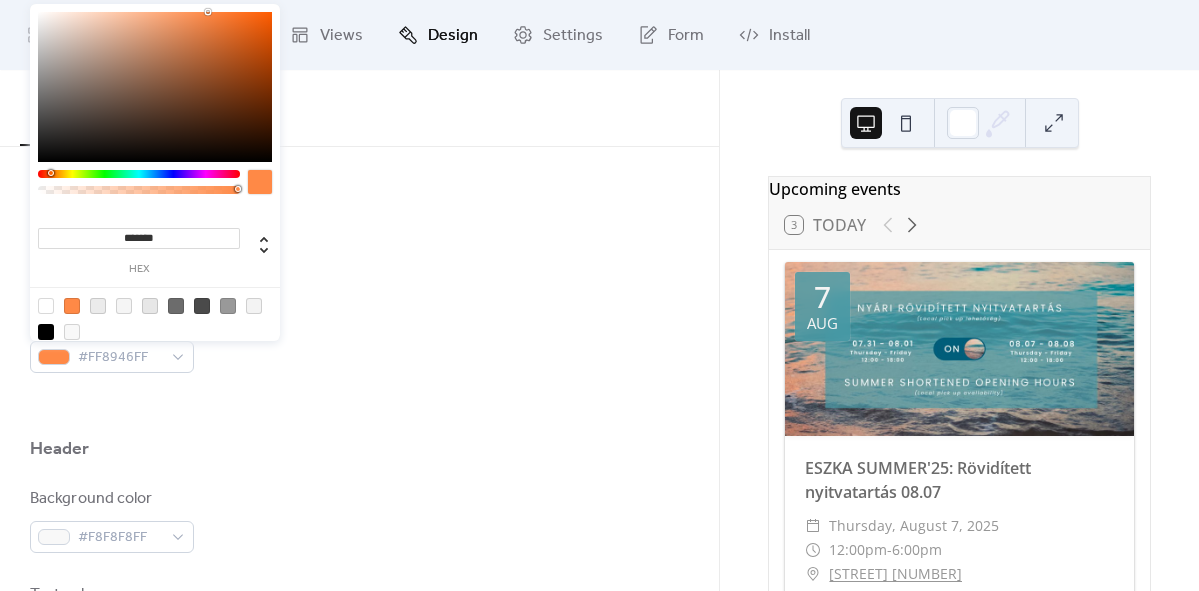 click on "*******" at bounding box center [139, 238] 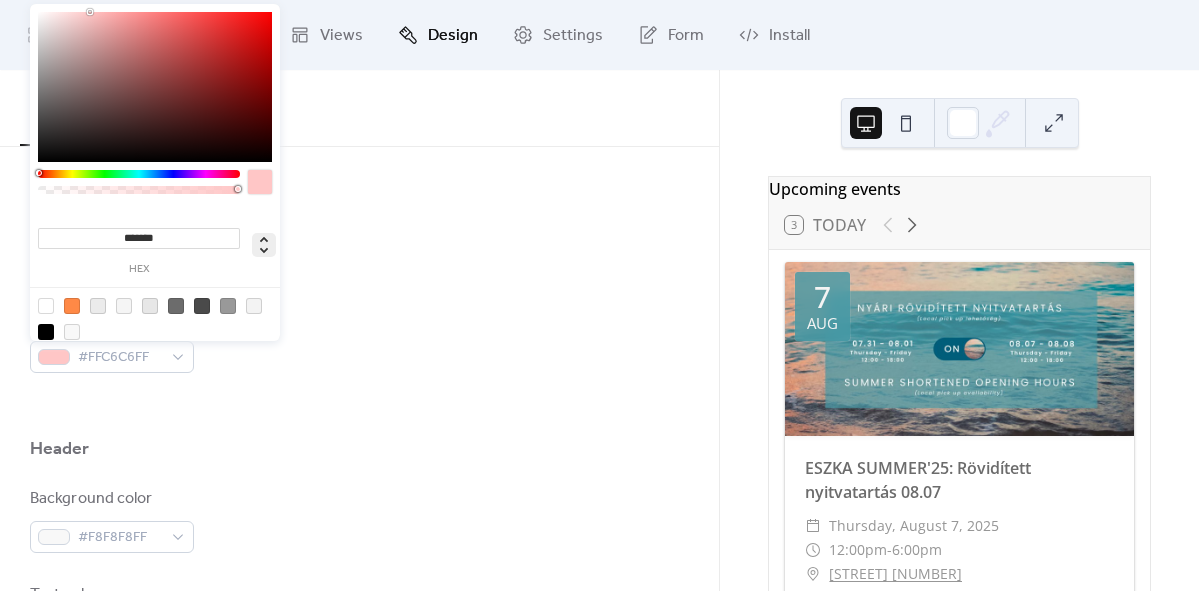 click on "Inner background color #FFFFFFFF" at bounding box center (359, 244) 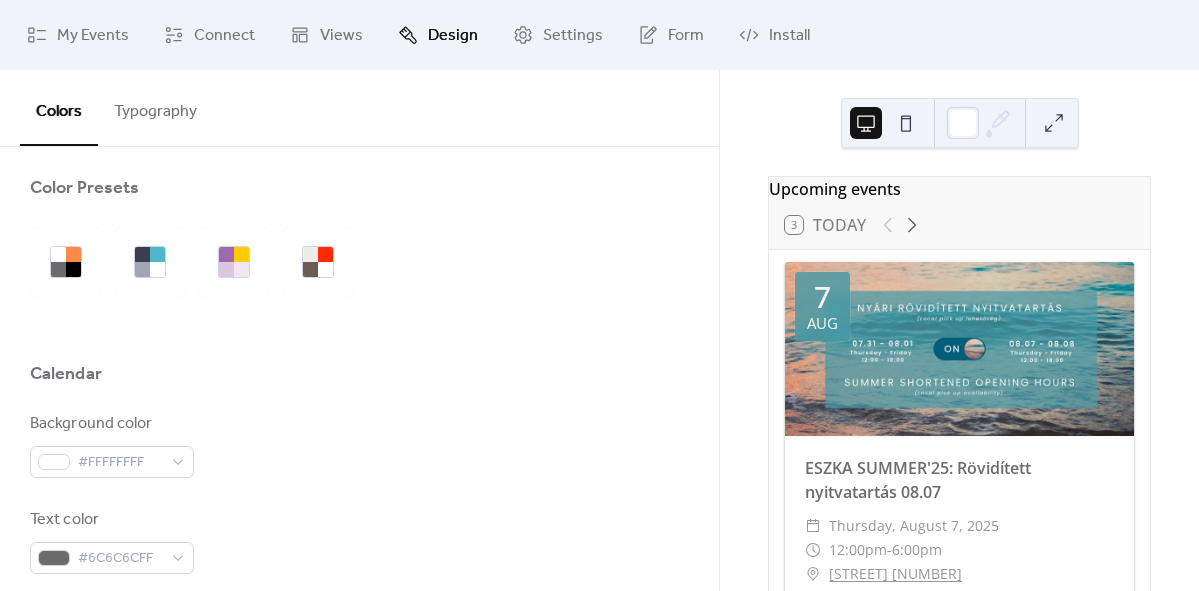 scroll, scrollTop: 0, scrollLeft: 0, axis: both 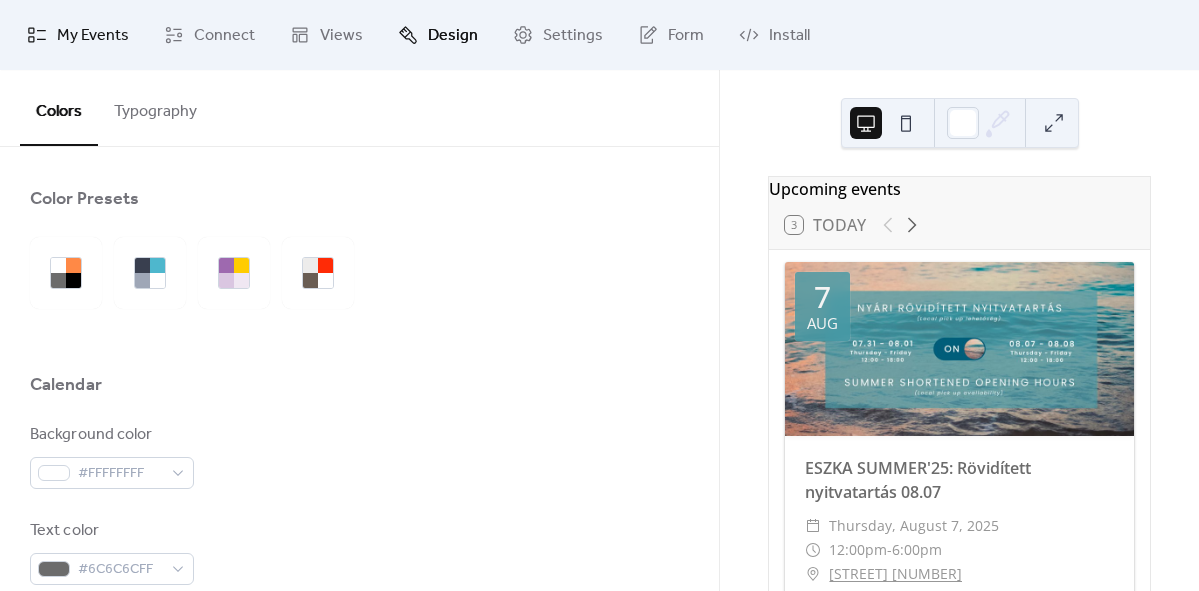 click on "My Events" at bounding box center (93, 36) 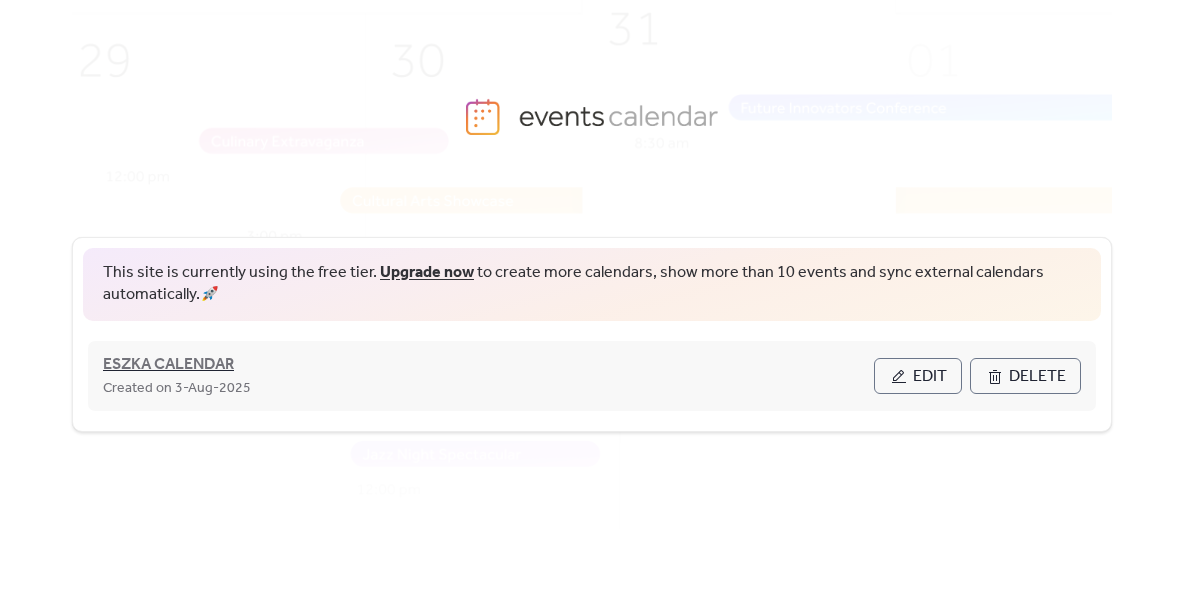 click on "ESZKA CALENDAR" at bounding box center [168, 365] 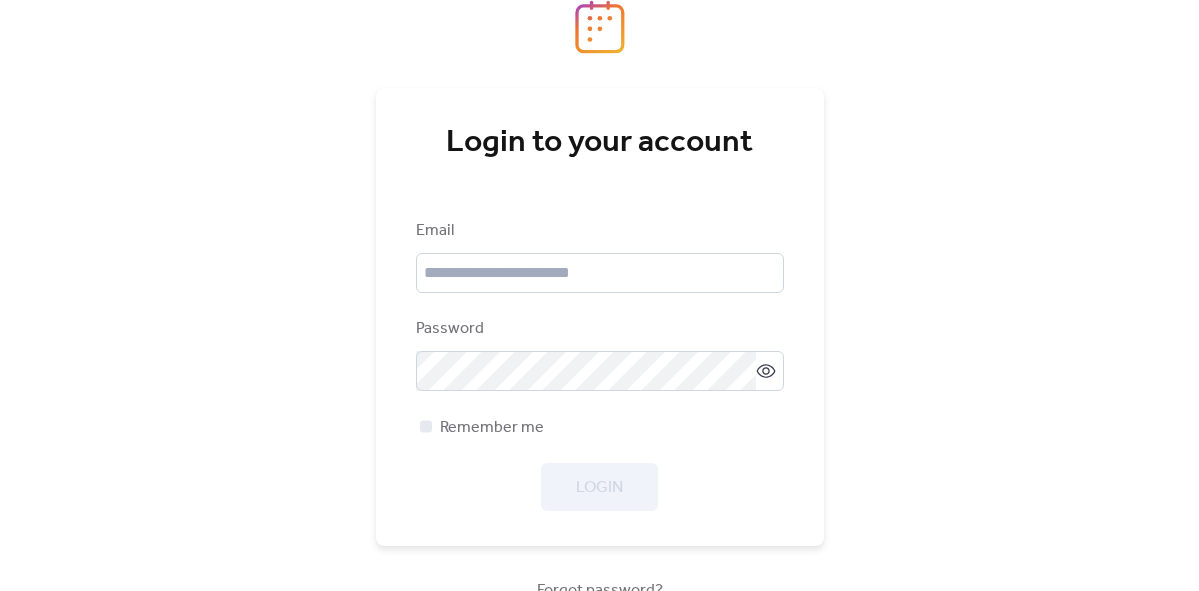 scroll, scrollTop: 0, scrollLeft: 0, axis: both 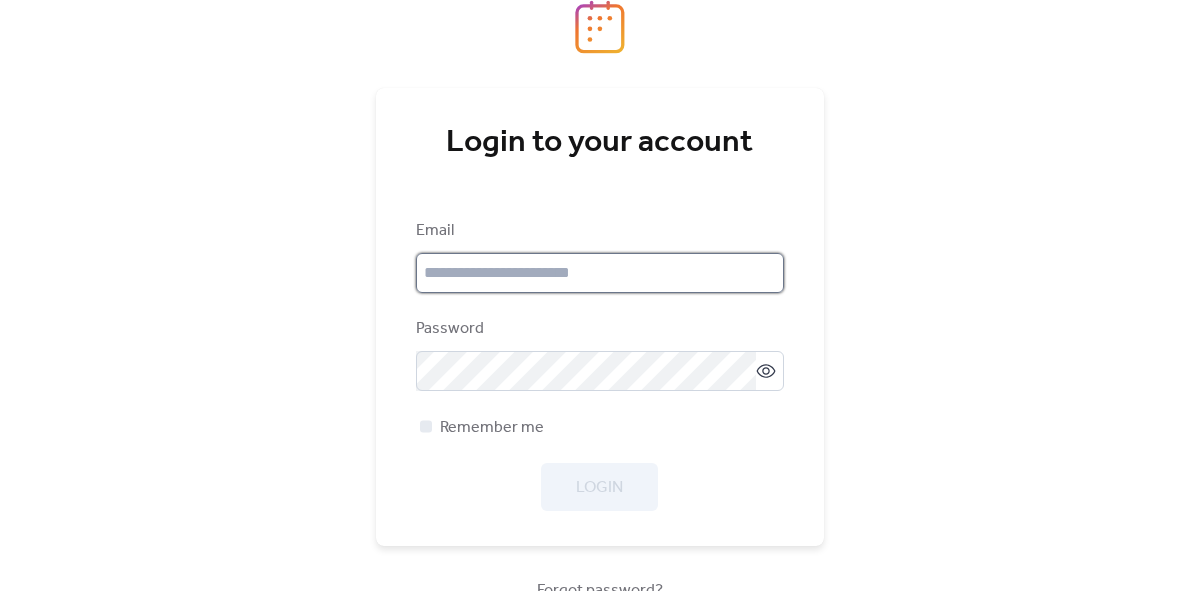 click at bounding box center (600, 273) 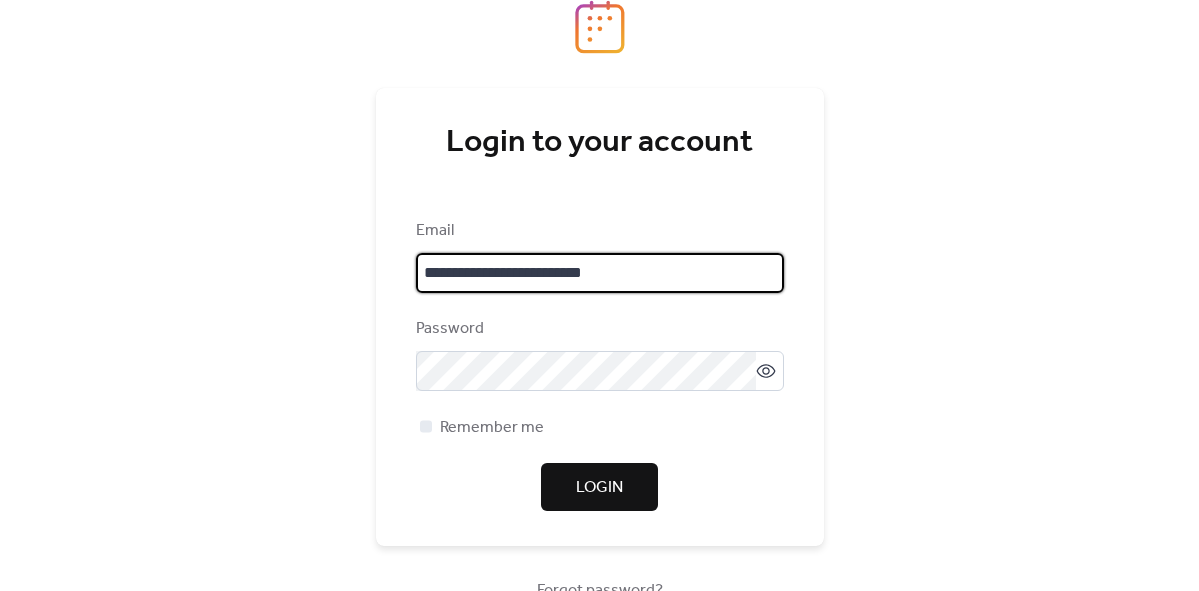 type on "**********" 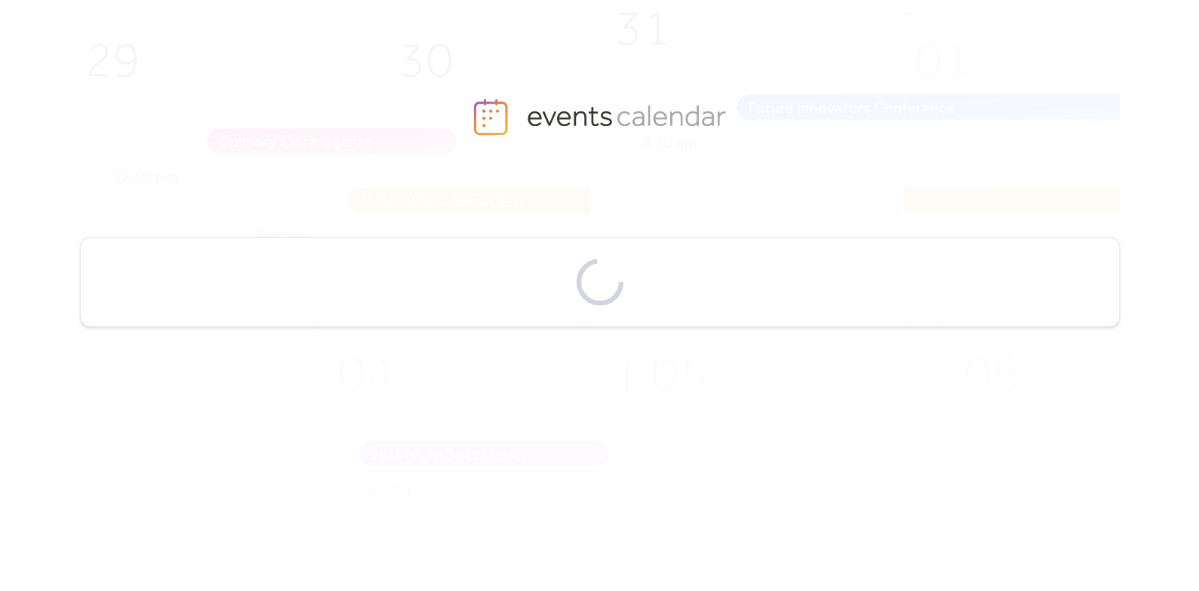 scroll, scrollTop: 0, scrollLeft: 0, axis: both 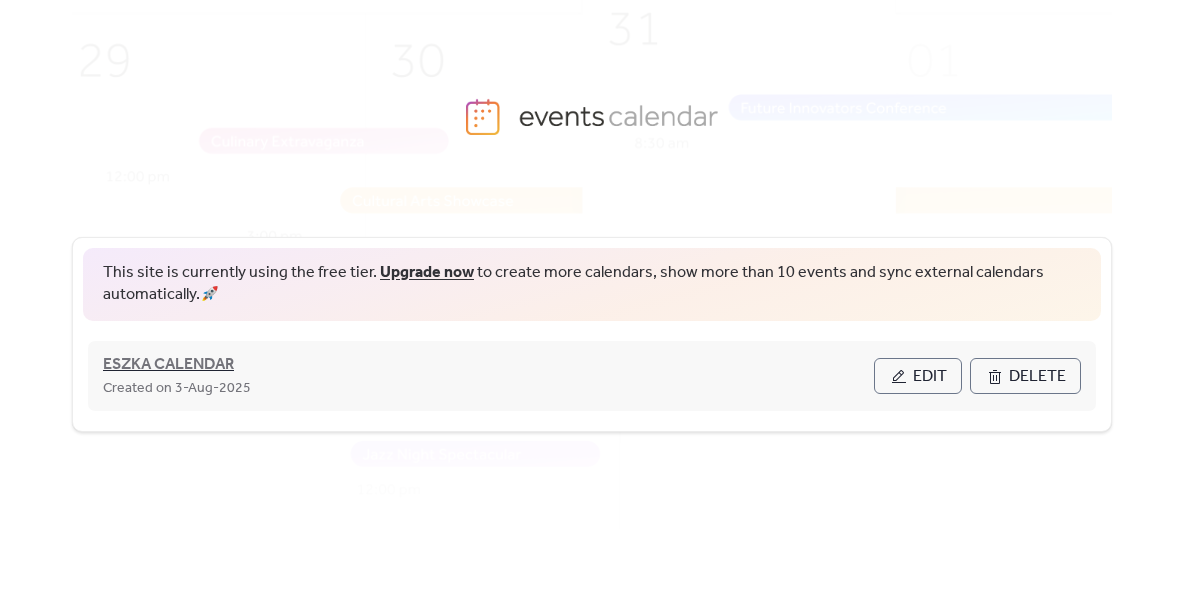 click on "ESZKA CALENDAR" at bounding box center [168, 365] 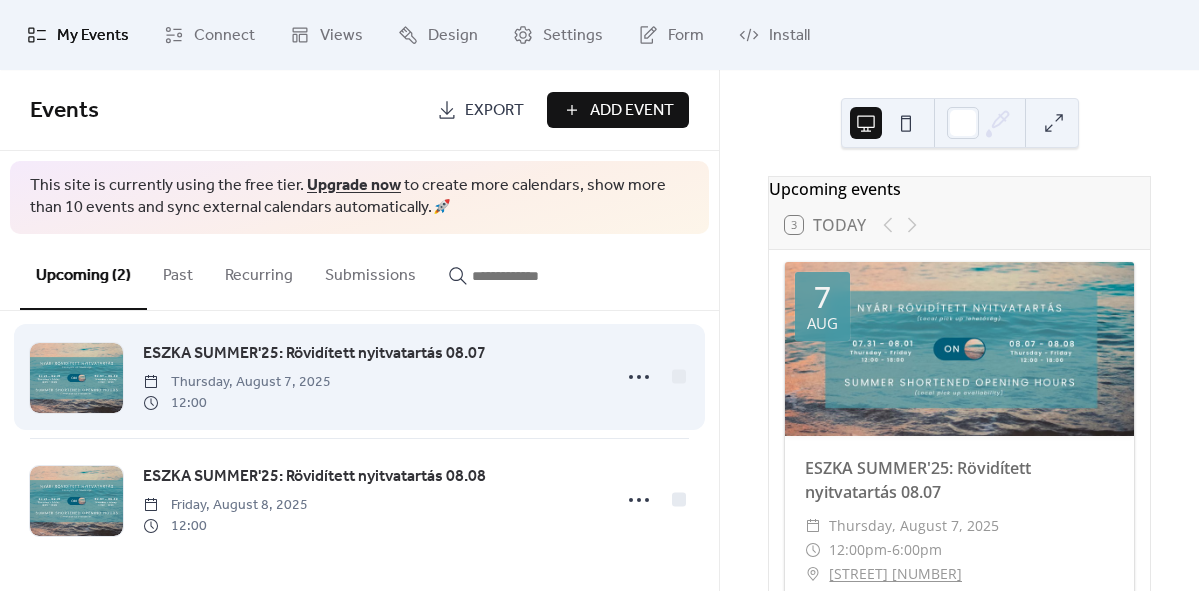 scroll, scrollTop: 26, scrollLeft: 0, axis: vertical 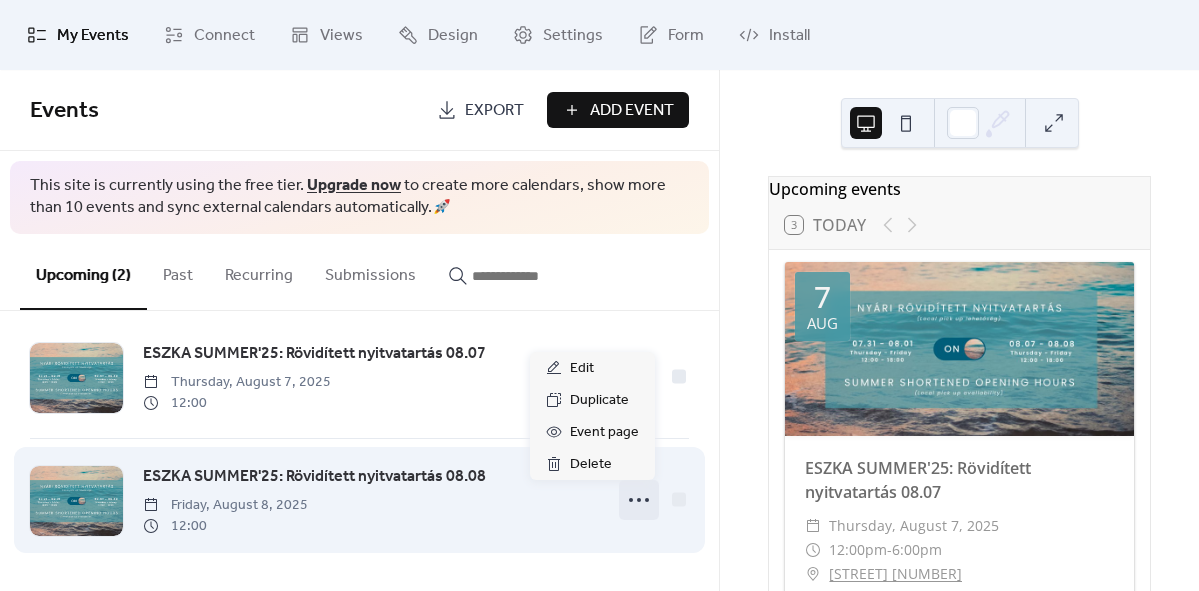 click 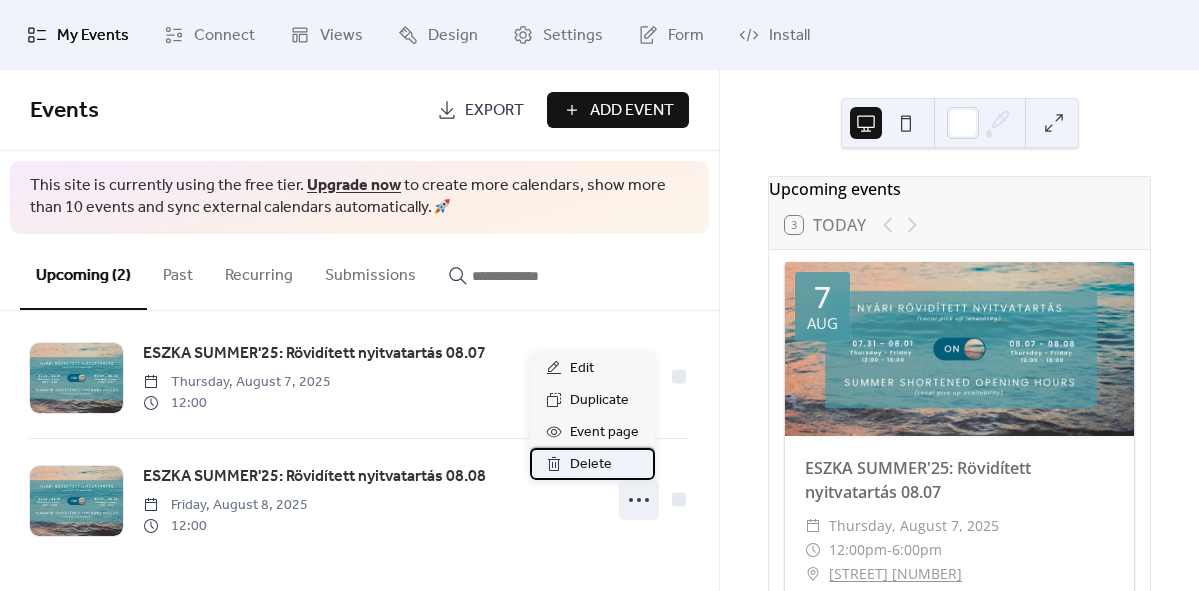 click on "Delete" at bounding box center [592, 464] 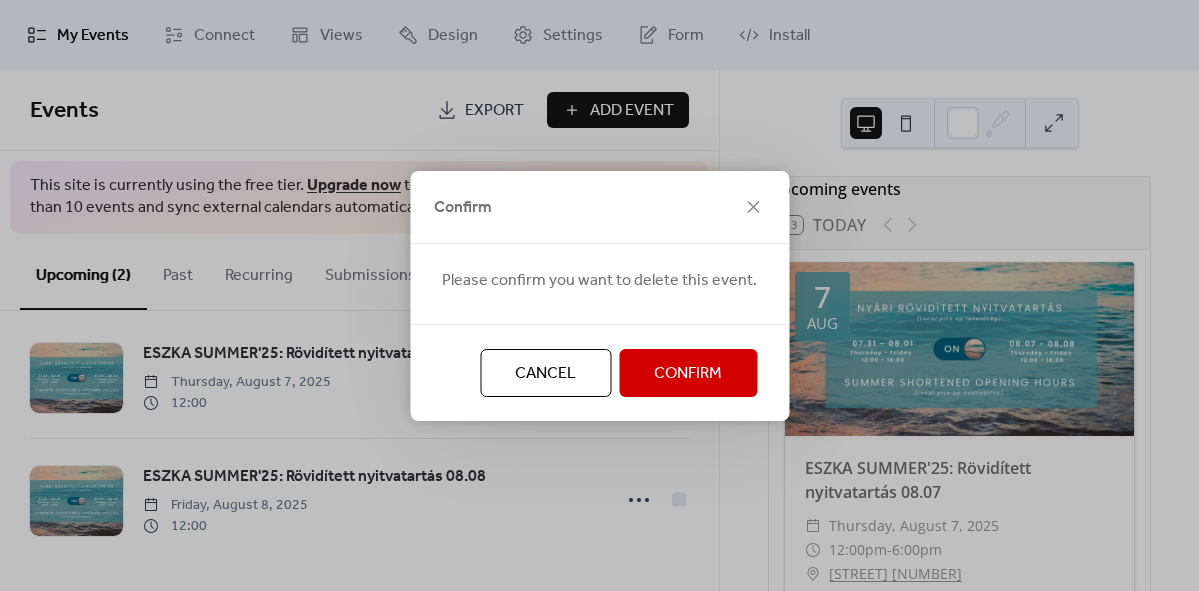 click on "Confirm" at bounding box center (688, 374) 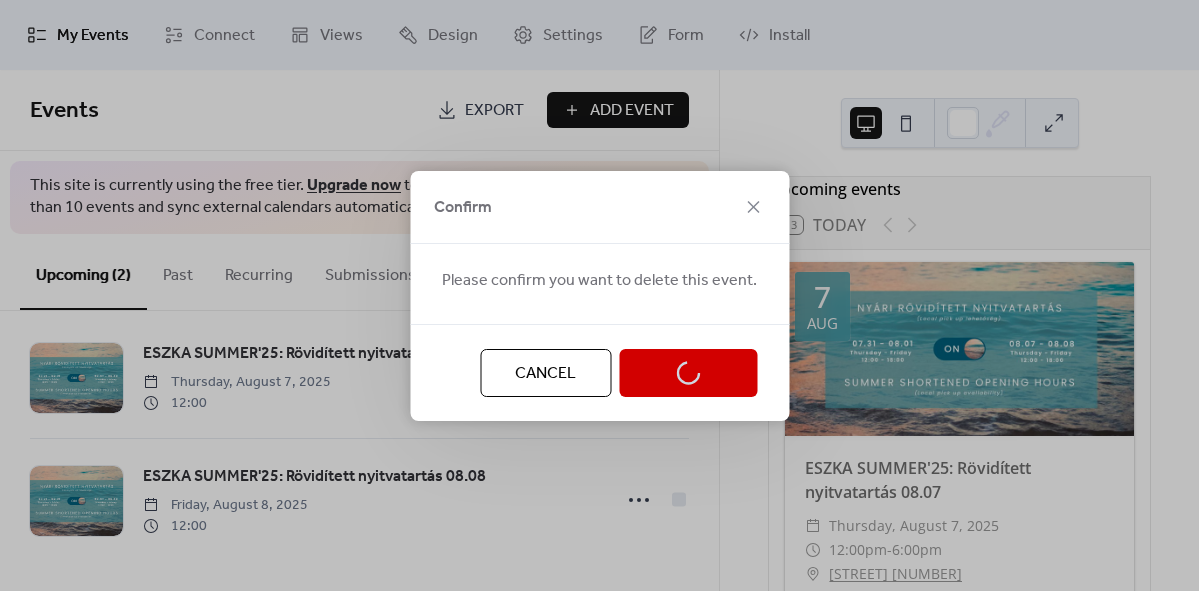 scroll, scrollTop: 0, scrollLeft: 0, axis: both 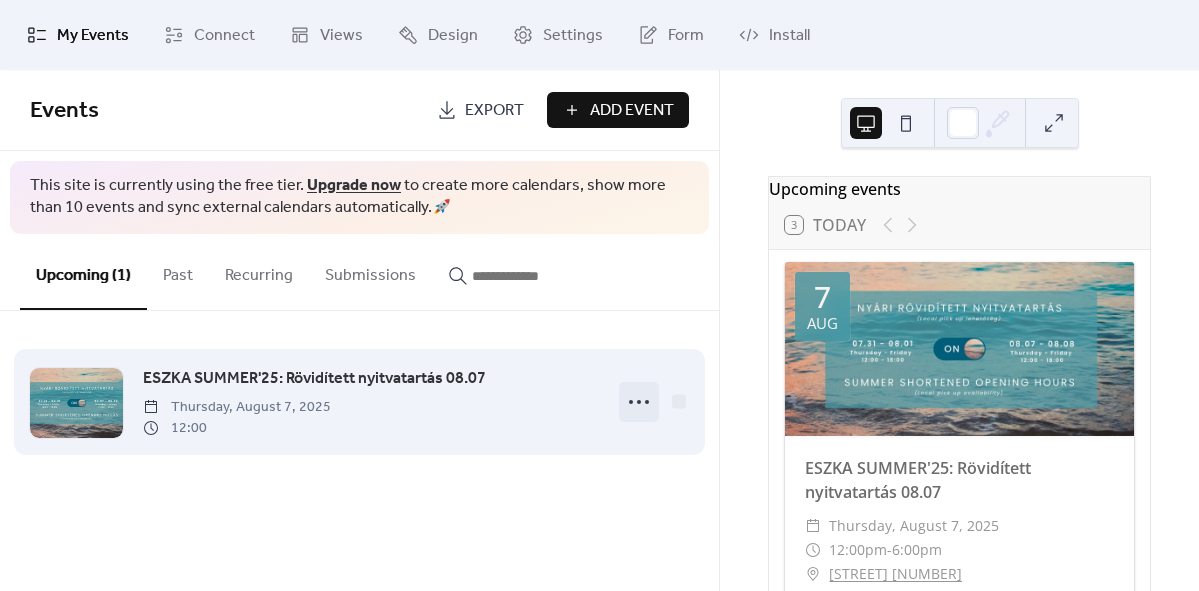 click 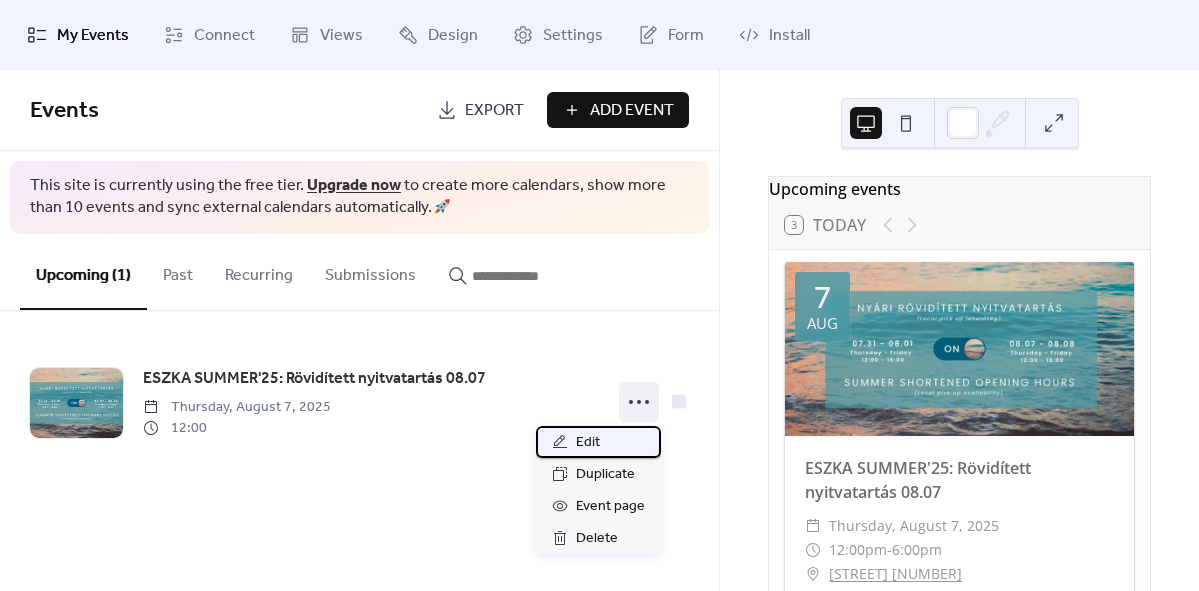 click on "Edit" at bounding box center [588, 443] 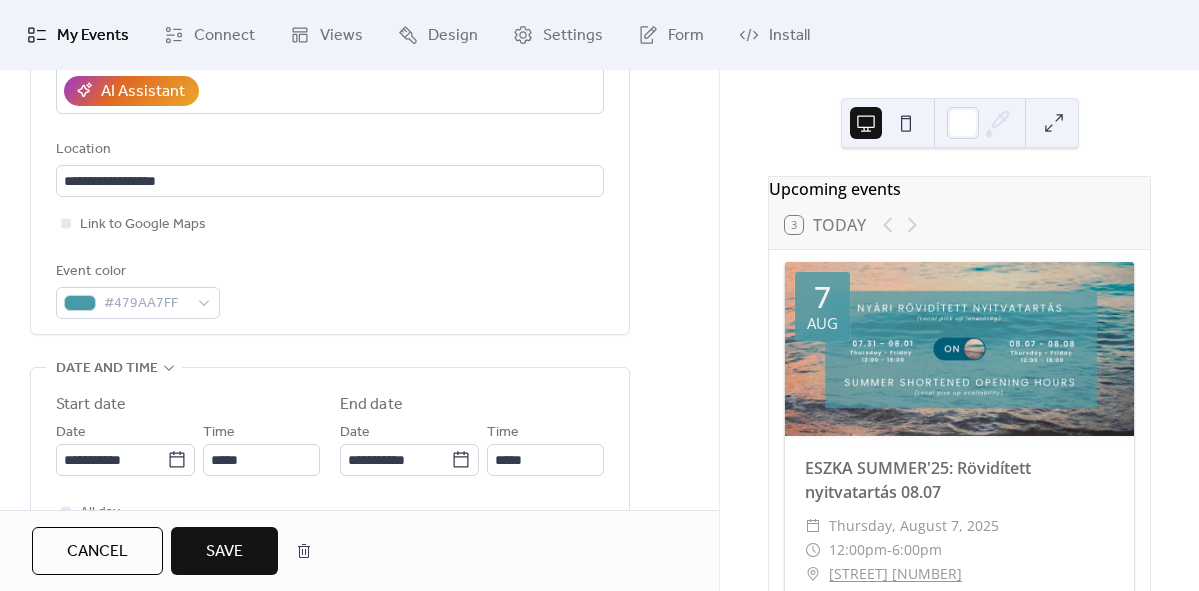 scroll, scrollTop: 530, scrollLeft: 0, axis: vertical 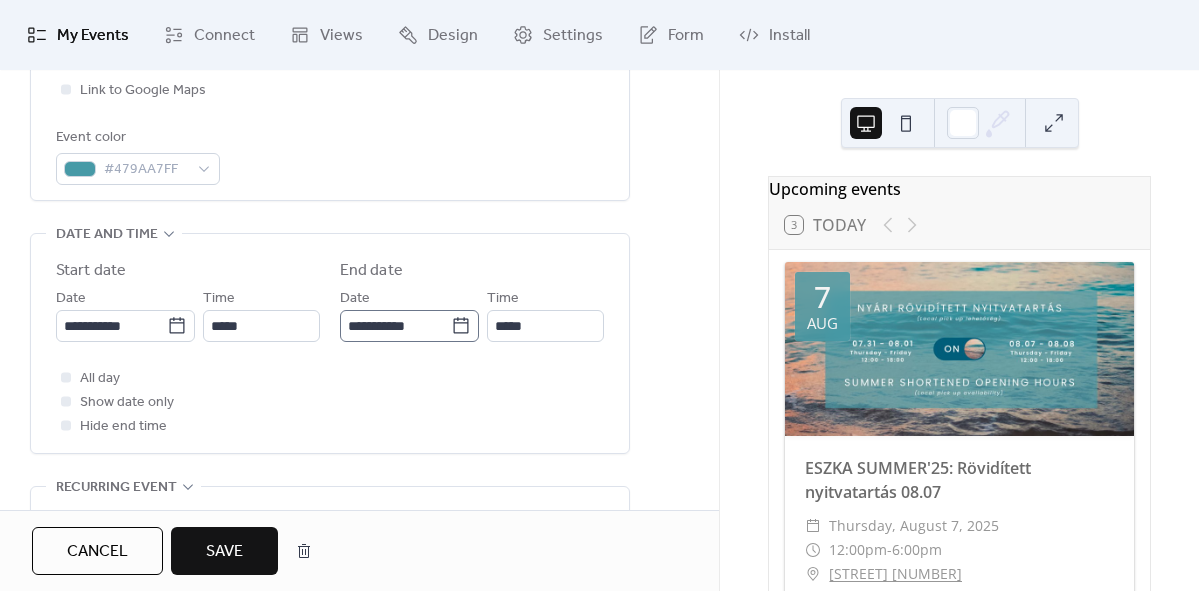 type on "**********" 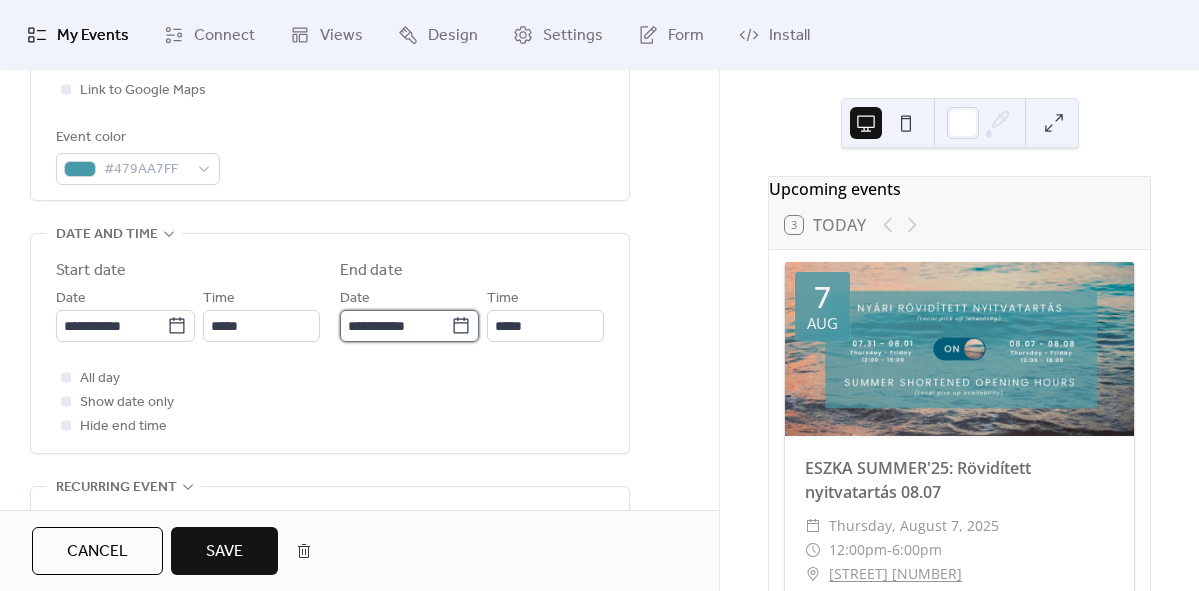 click on "**********" at bounding box center [395, 326] 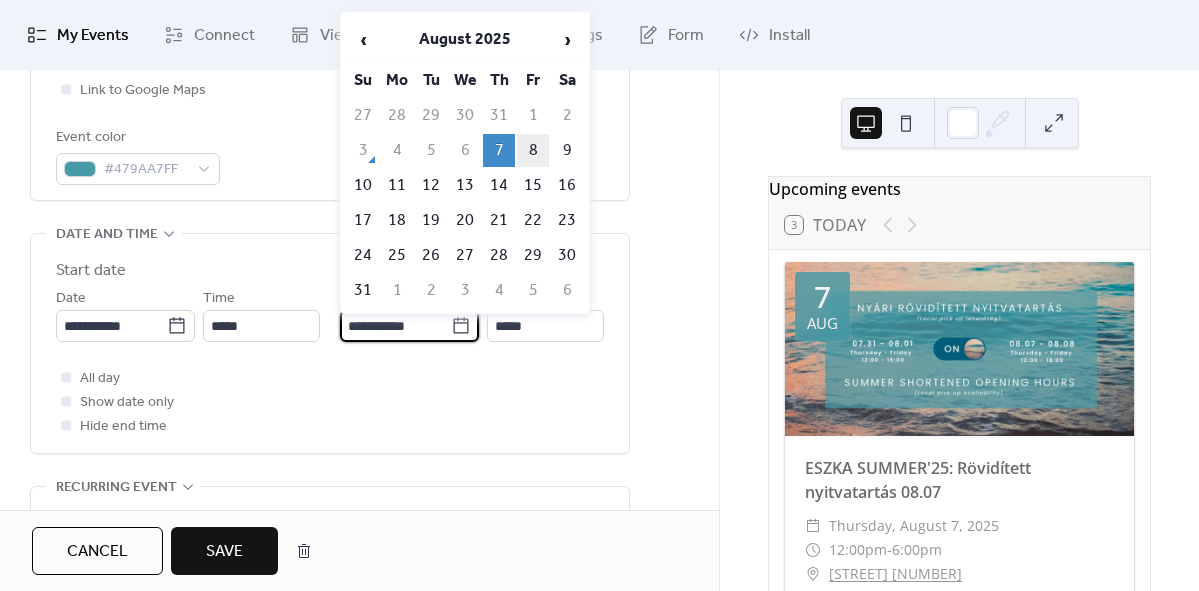 click on "8" at bounding box center [533, 150] 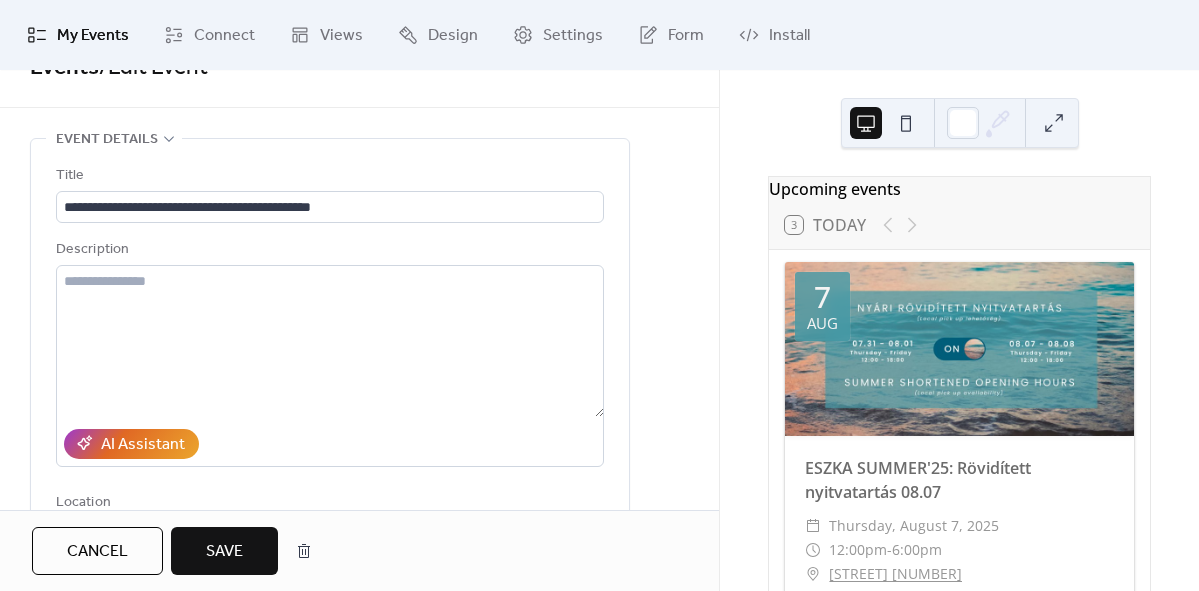 scroll, scrollTop: 0, scrollLeft: 0, axis: both 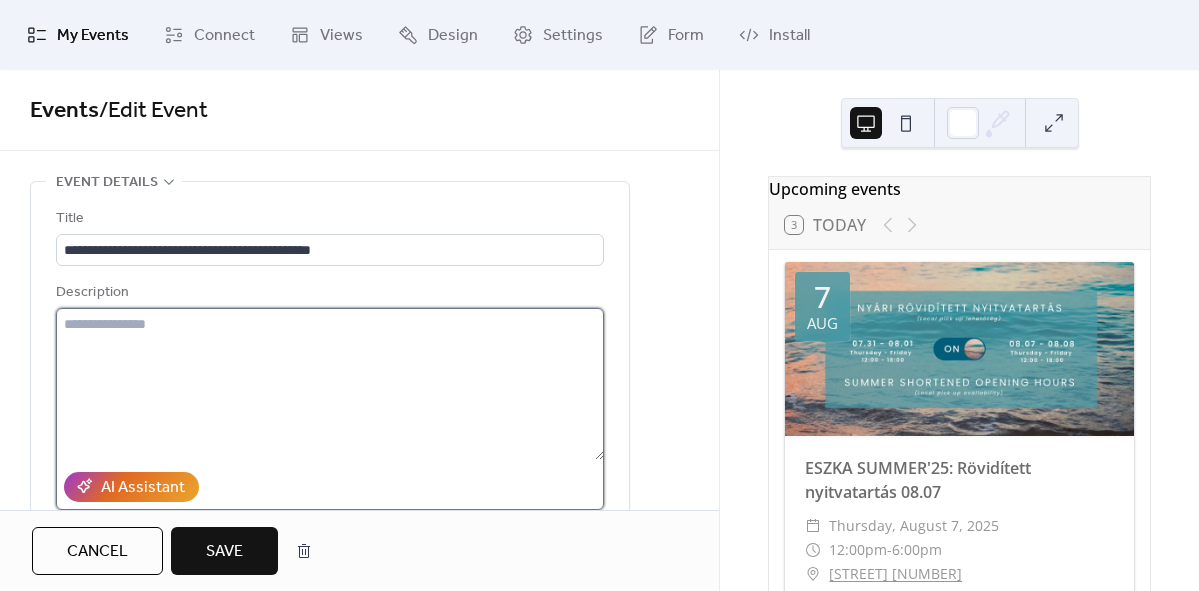 click at bounding box center (330, 384) 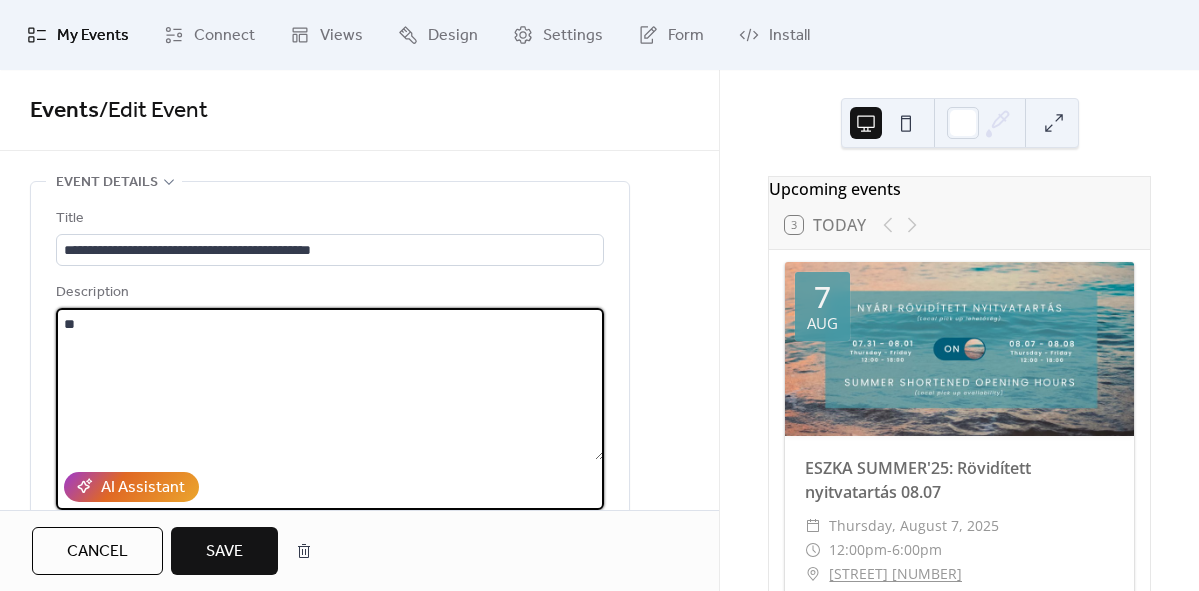 type on "*" 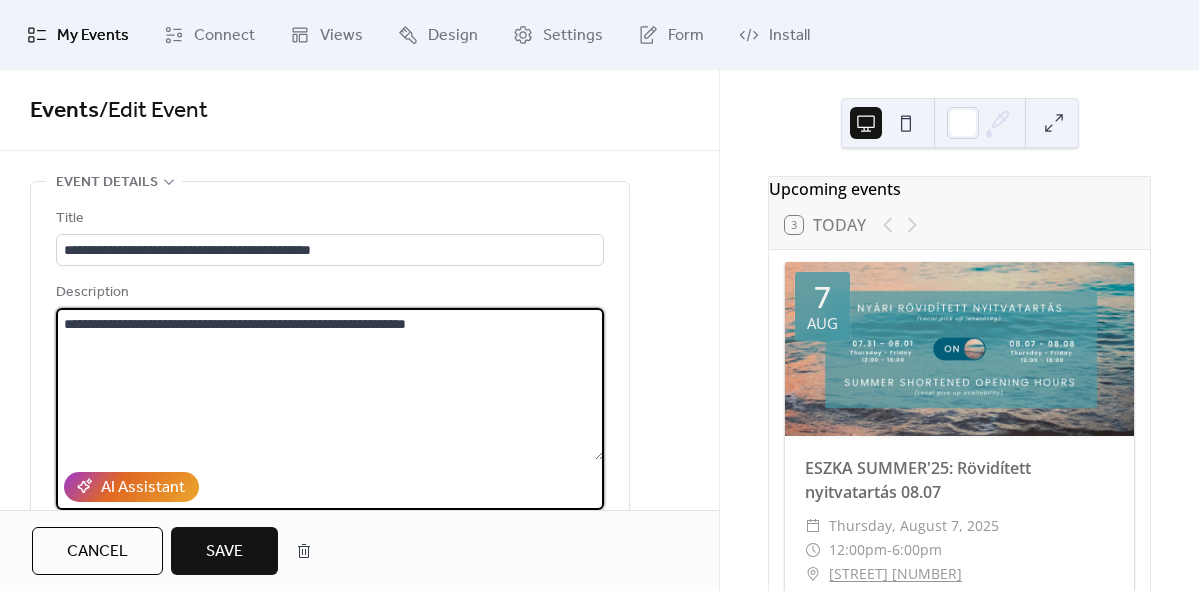 click on "**********" at bounding box center (330, 384) 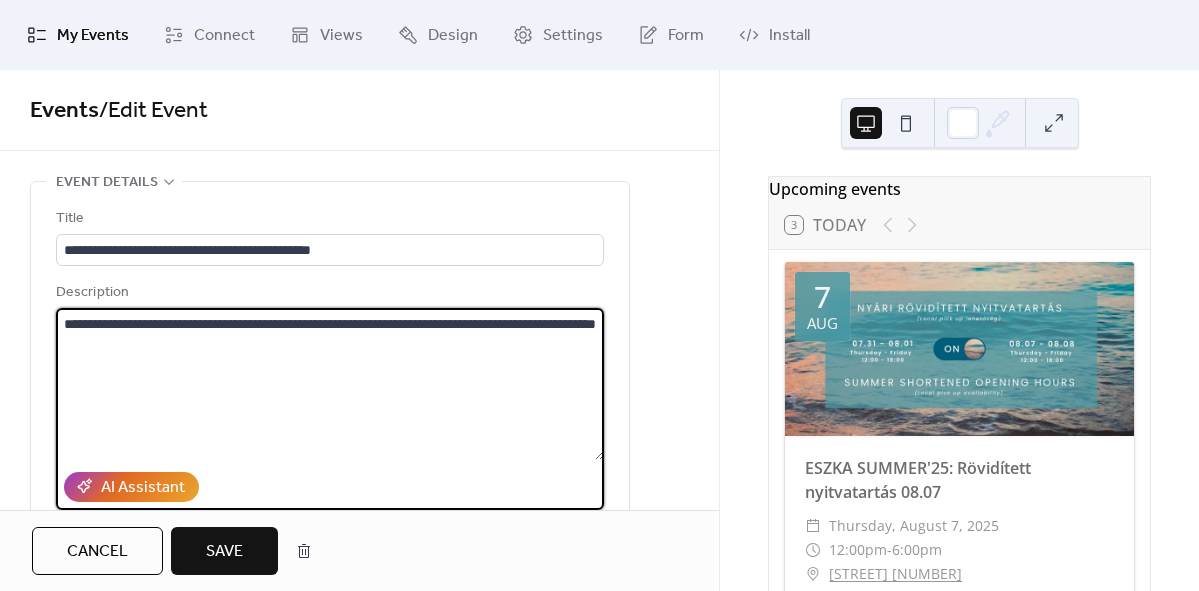 click on "**********" at bounding box center [330, 384] 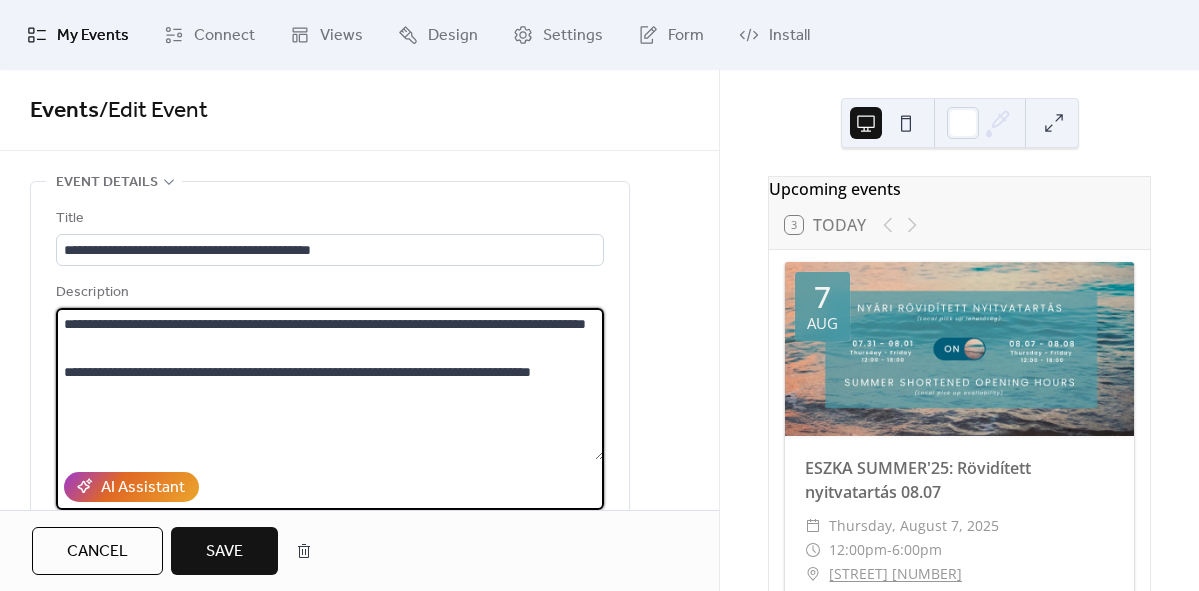 click on "**********" at bounding box center (330, 384) 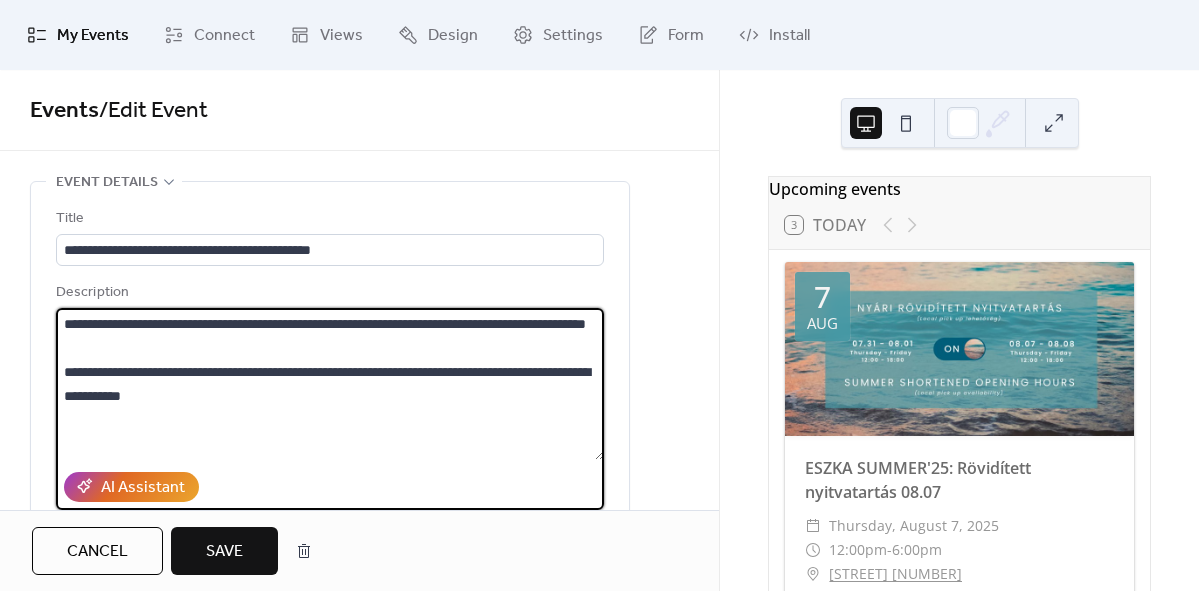 drag, startPoint x: 271, startPoint y: 402, endPoint x: 257, endPoint y: 438, distance: 38.626415 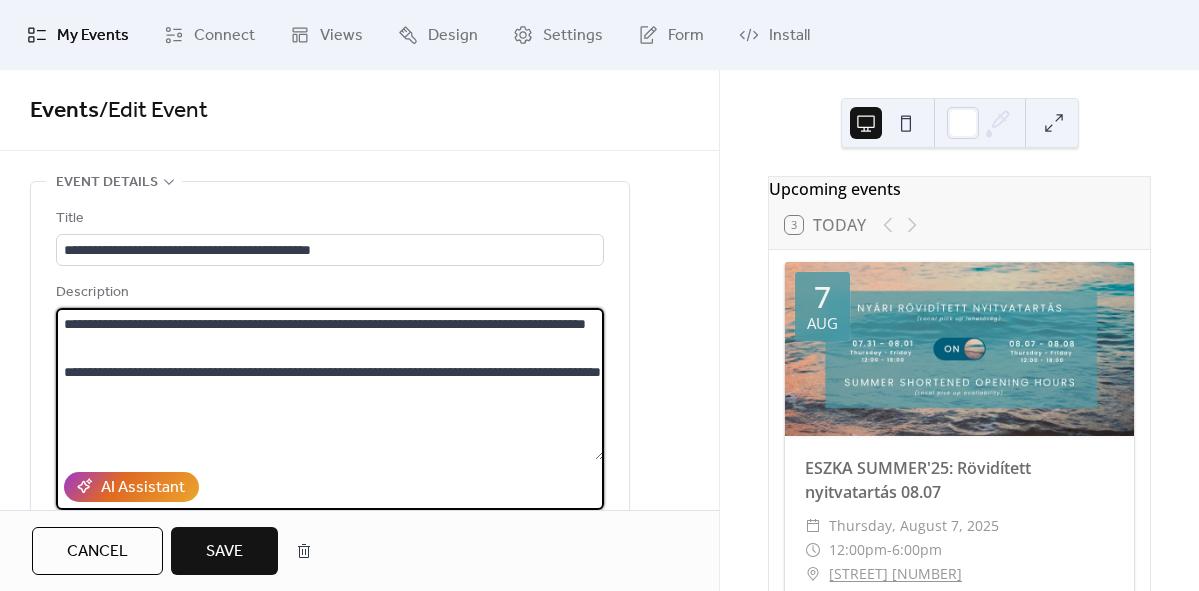 scroll, scrollTop: 21, scrollLeft: 0, axis: vertical 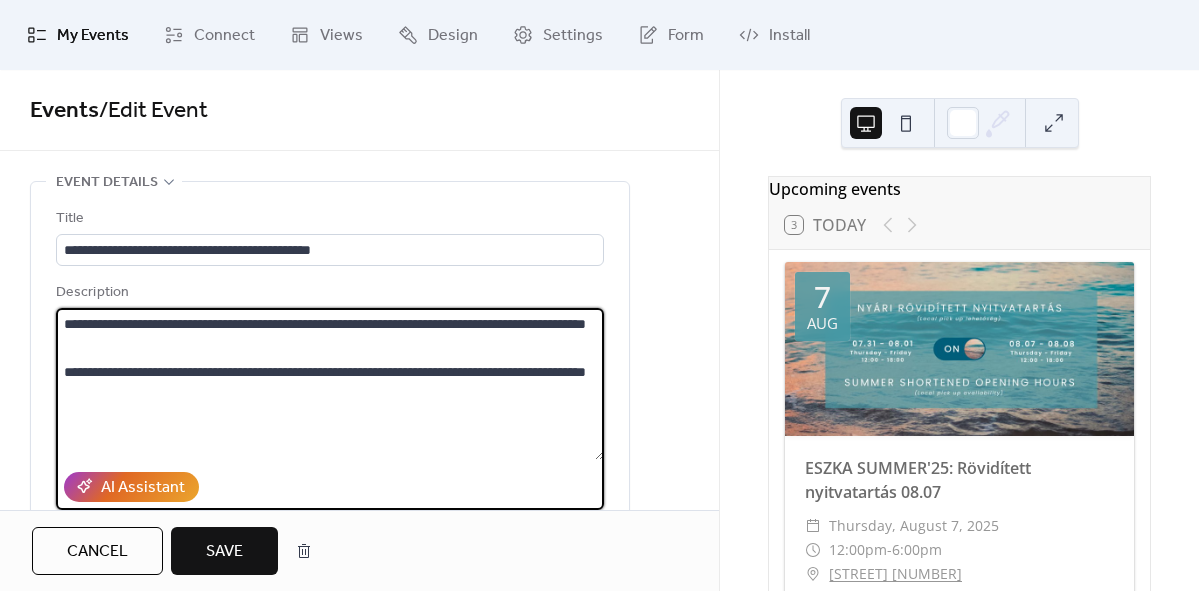 type on "**********" 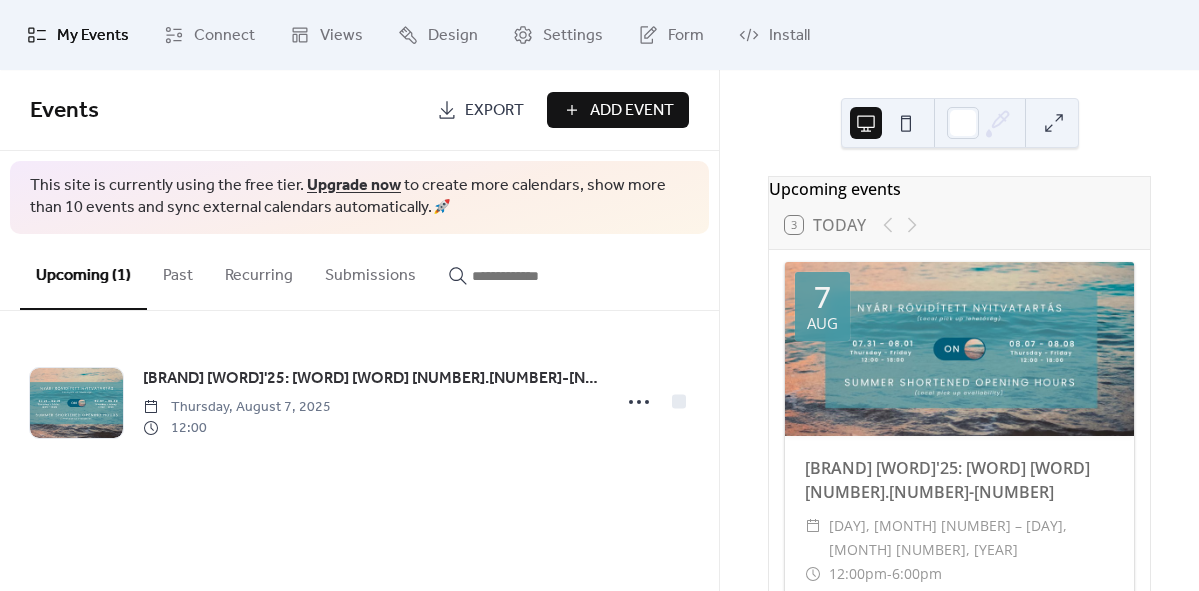 click on "Past" at bounding box center [178, 271] 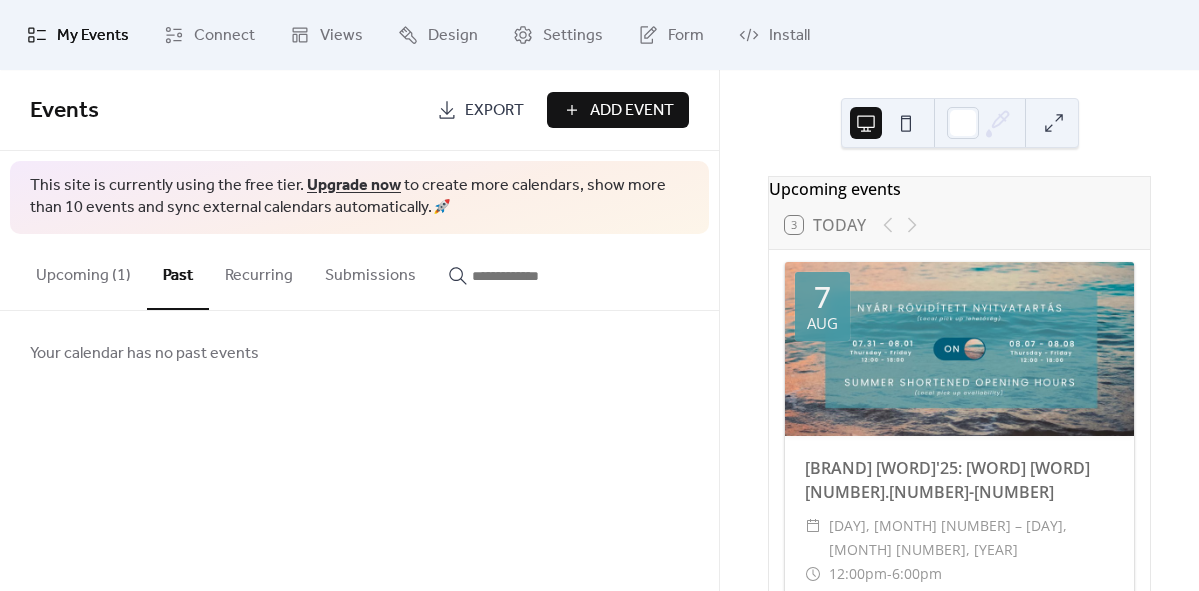 click on "Upcoming (1)" at bounding box center [83, 271] 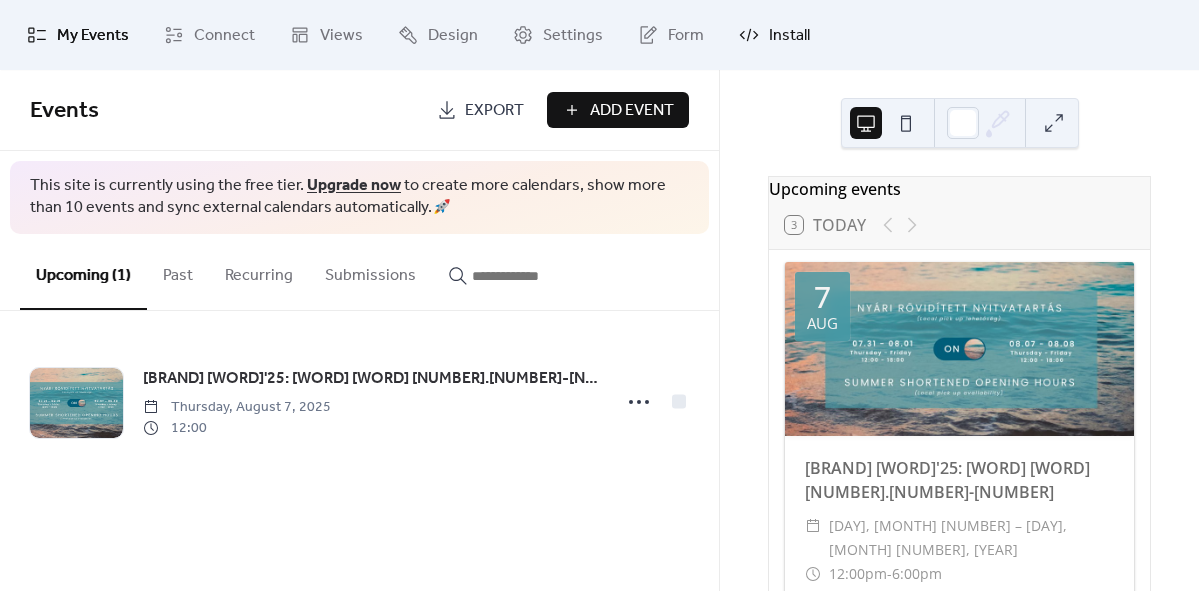 click 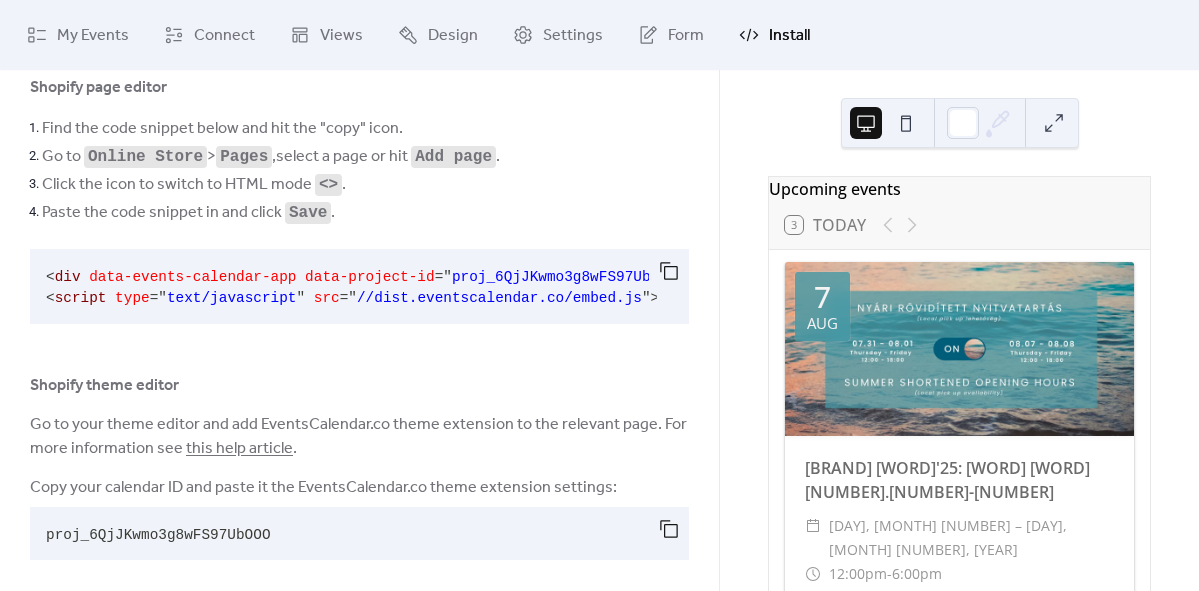 scroll, scrollTop: 146, scrollLeft: 0, axis: vertical 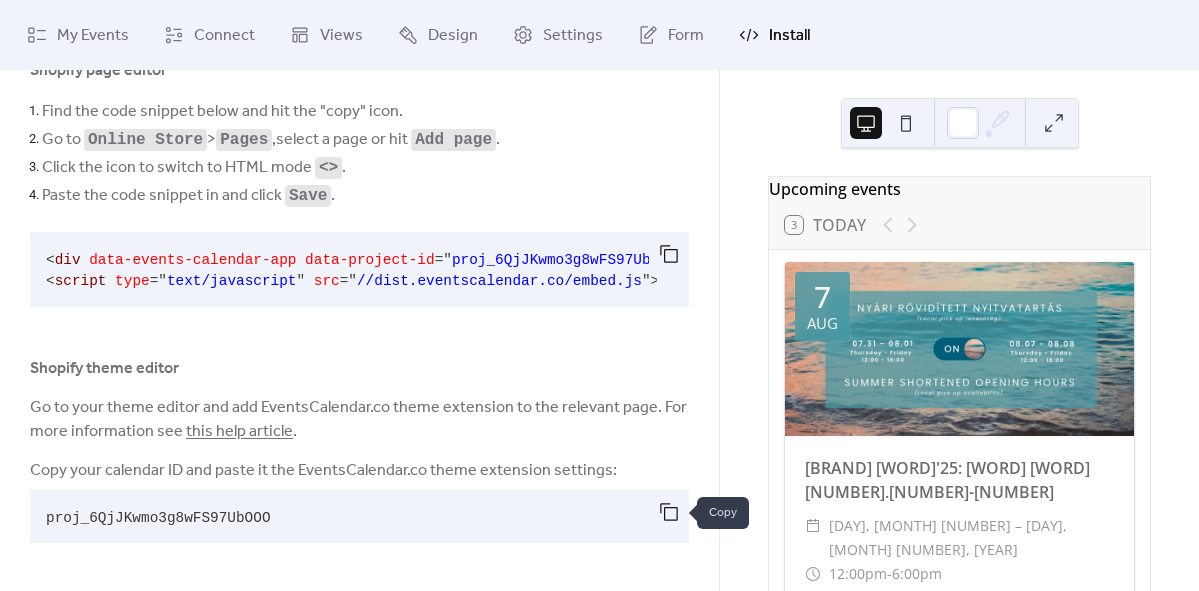 click at bounding box center [669, 512] 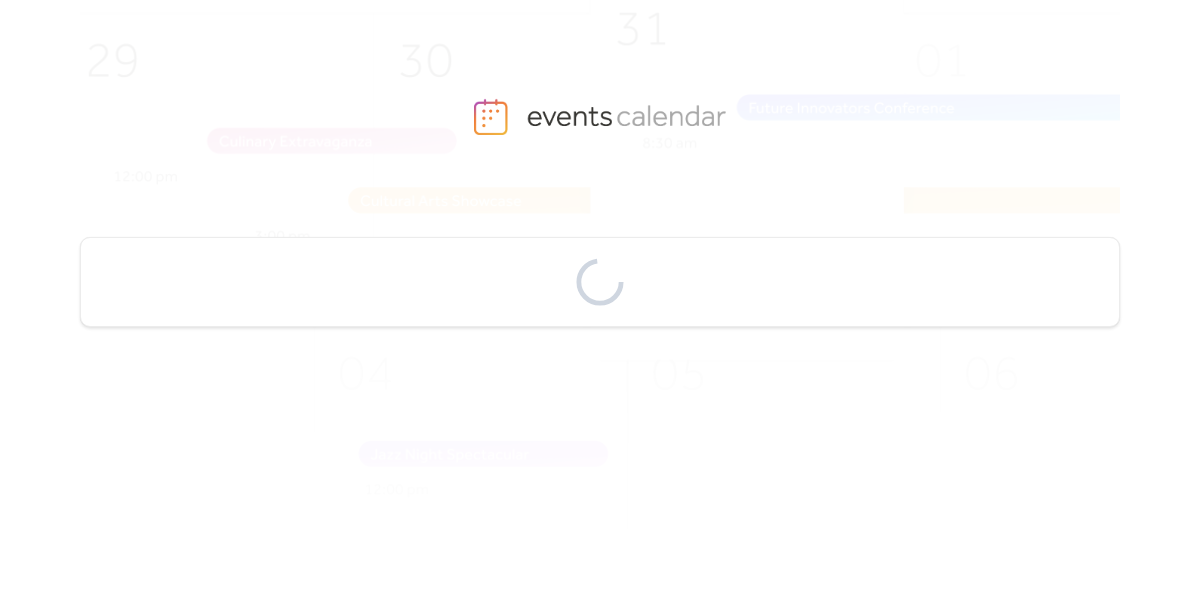 scroll, scrollTop: 0, scrollLeft: 0, axis: both 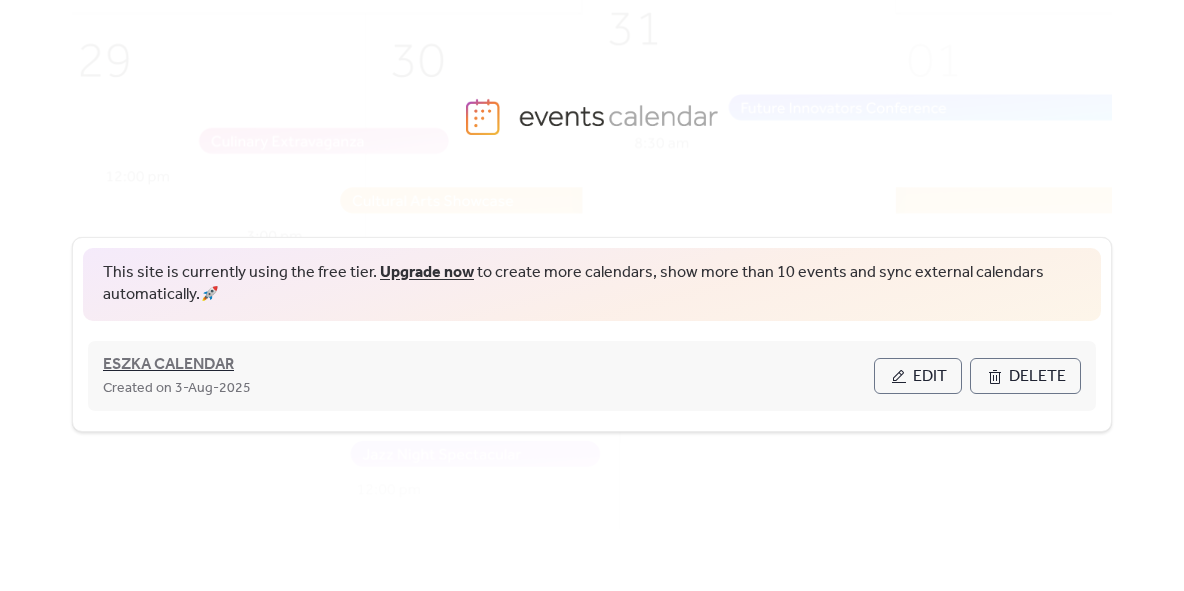 click on "ESZKA CALENDAR" at bounding box center (168, 365) 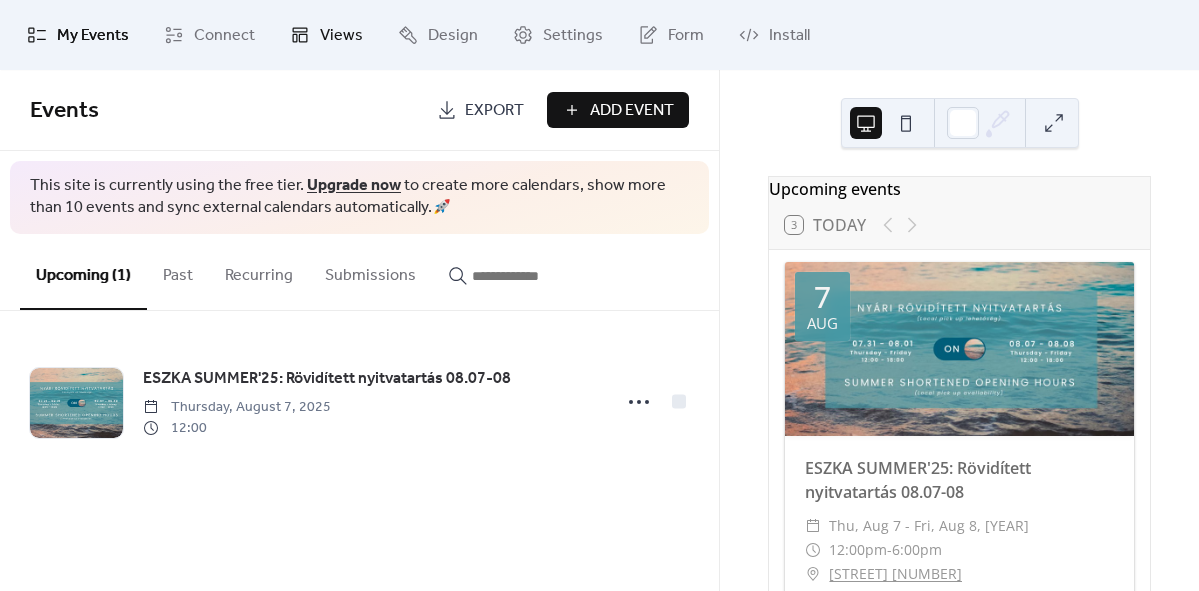 click on "Views" at bounding box center (326, 35) 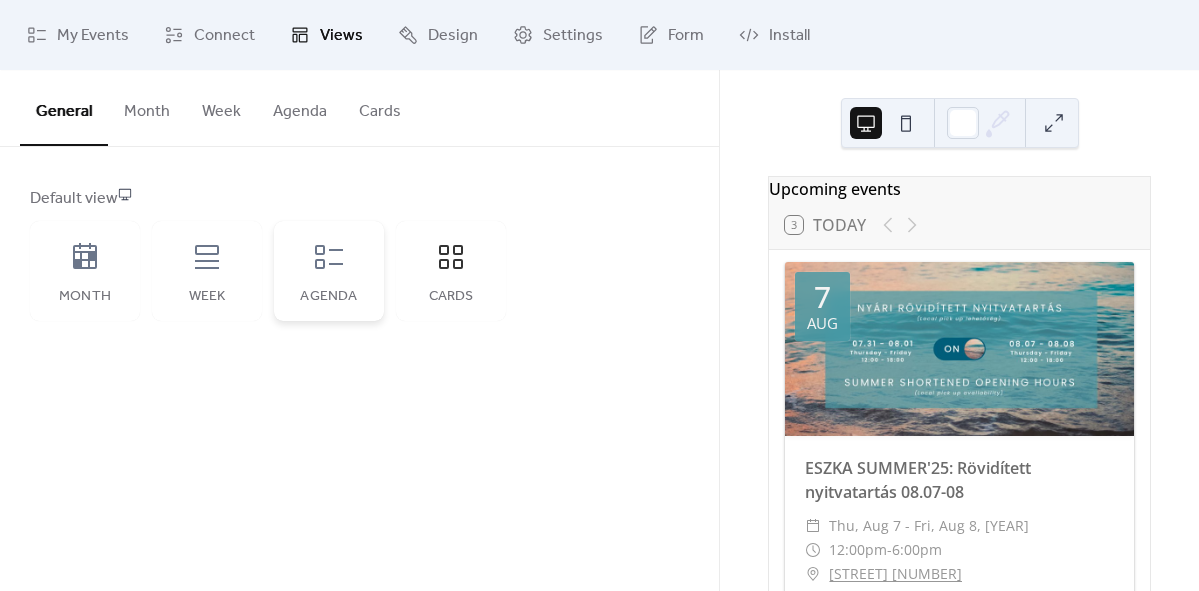 click on "Agenda" at bounding box center (329, 271) 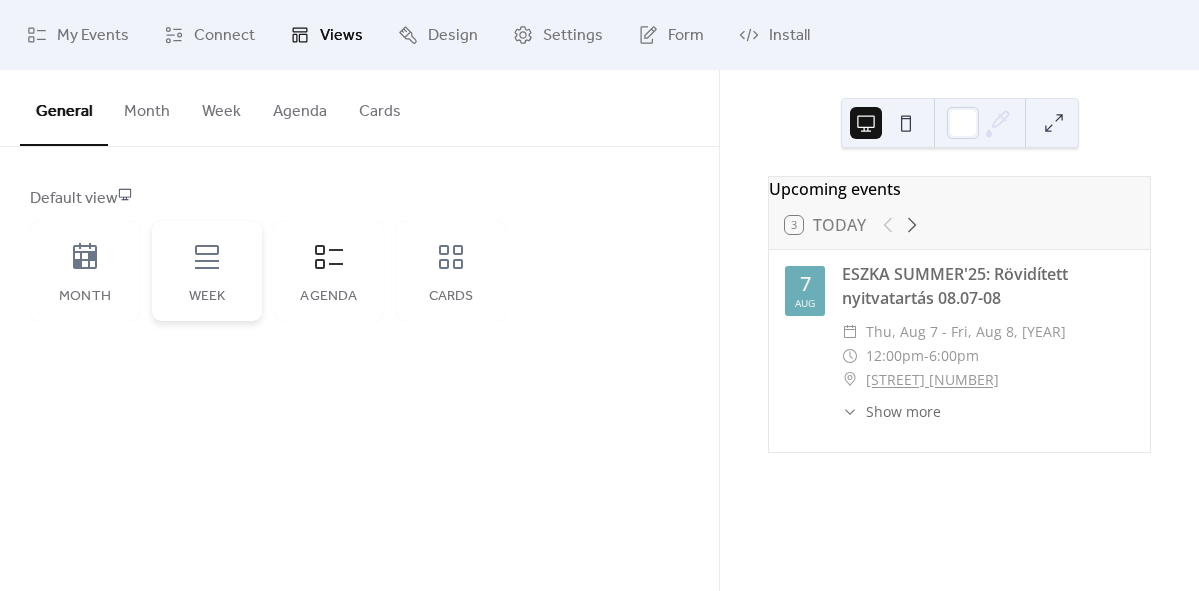 click on "Week" at bounding box center (207, 271) 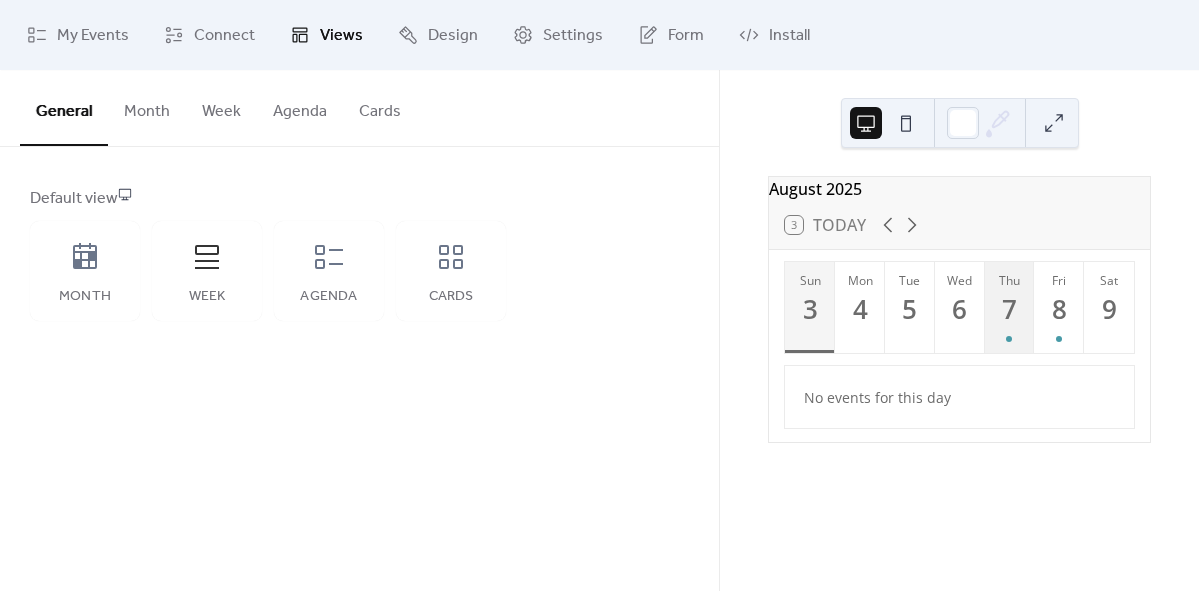 click on "7" at bounding box center (1009, 309) 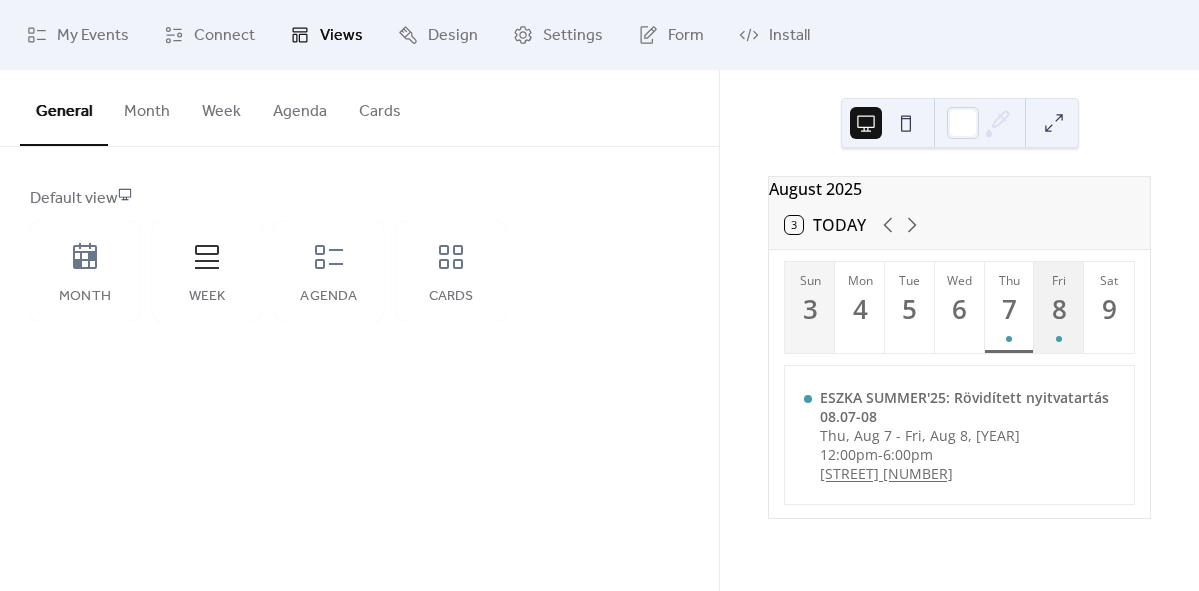 click on "8" at bounding box center [1058, 309] 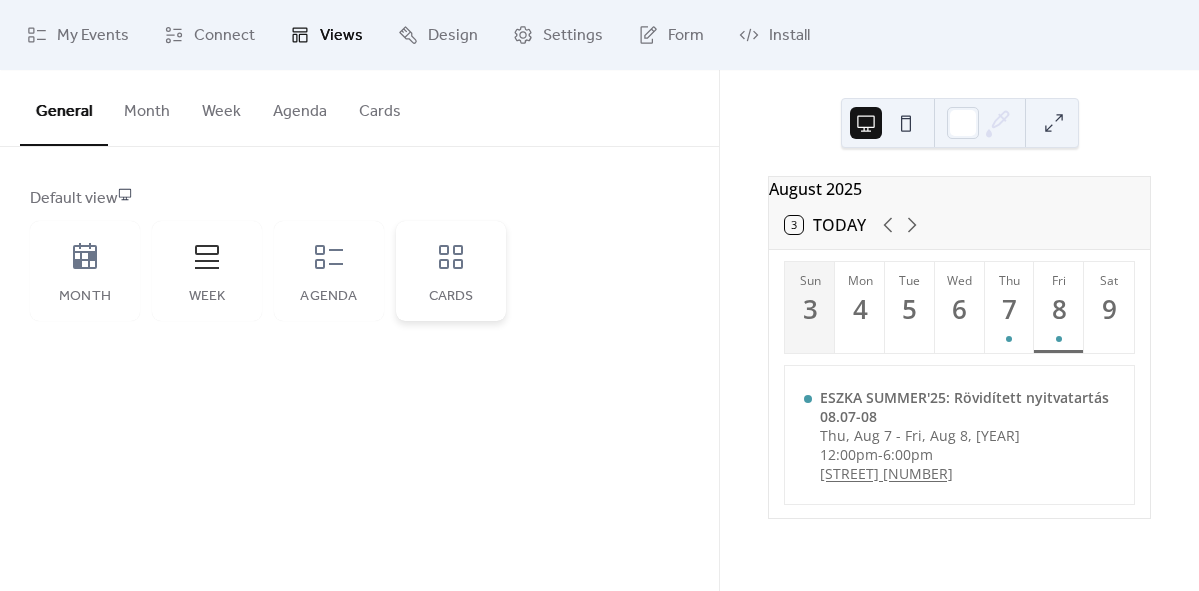 click on "Cards" at bounding box center (451, 271) 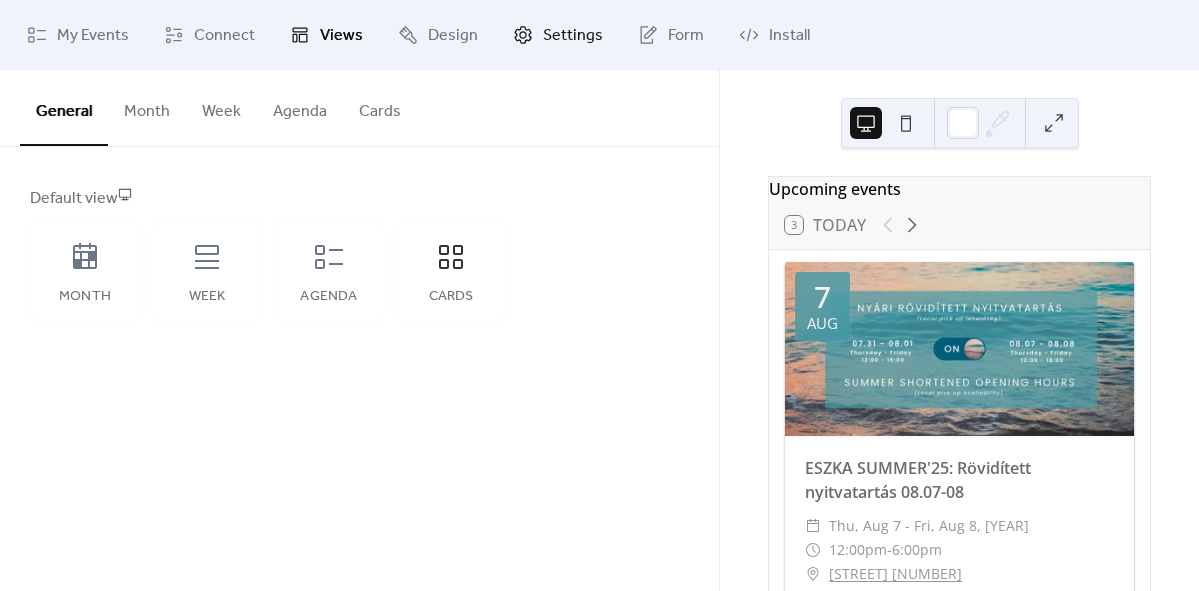 click on "Settings" at bounding box center [573, 36] 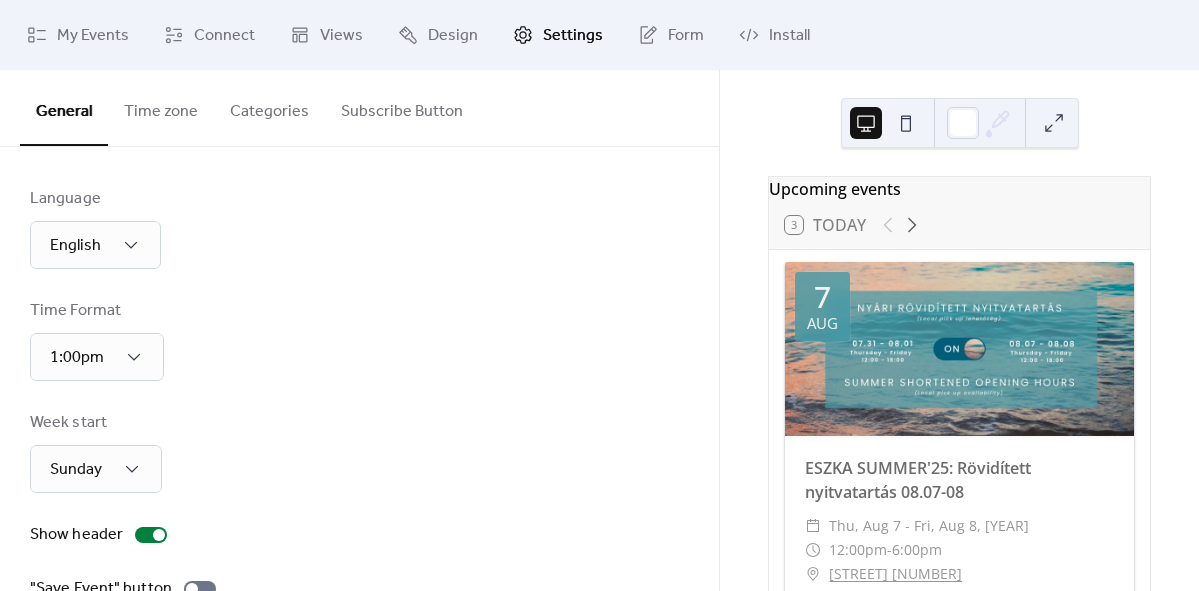 scroll, scrollTop: 24, scrollLeft: 0, axis: vertical 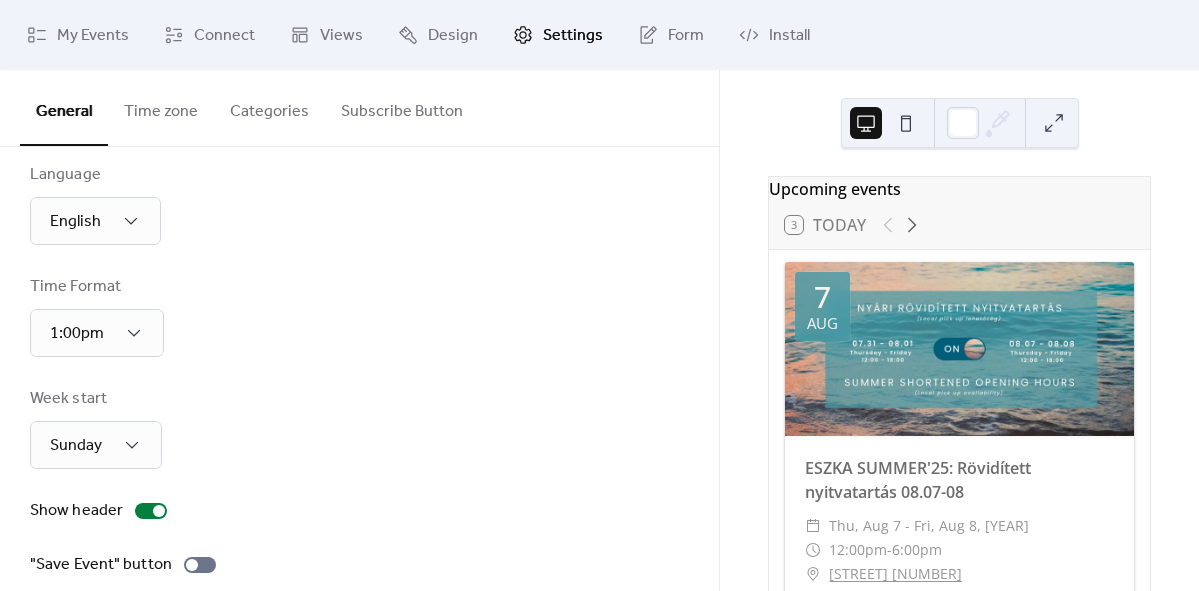 click on "Language English Time Format 1:00pm Week start Sunday Show header "Save Event" button Set custom start date  🔒 Calendar start date" at bounding box center (359, 441) 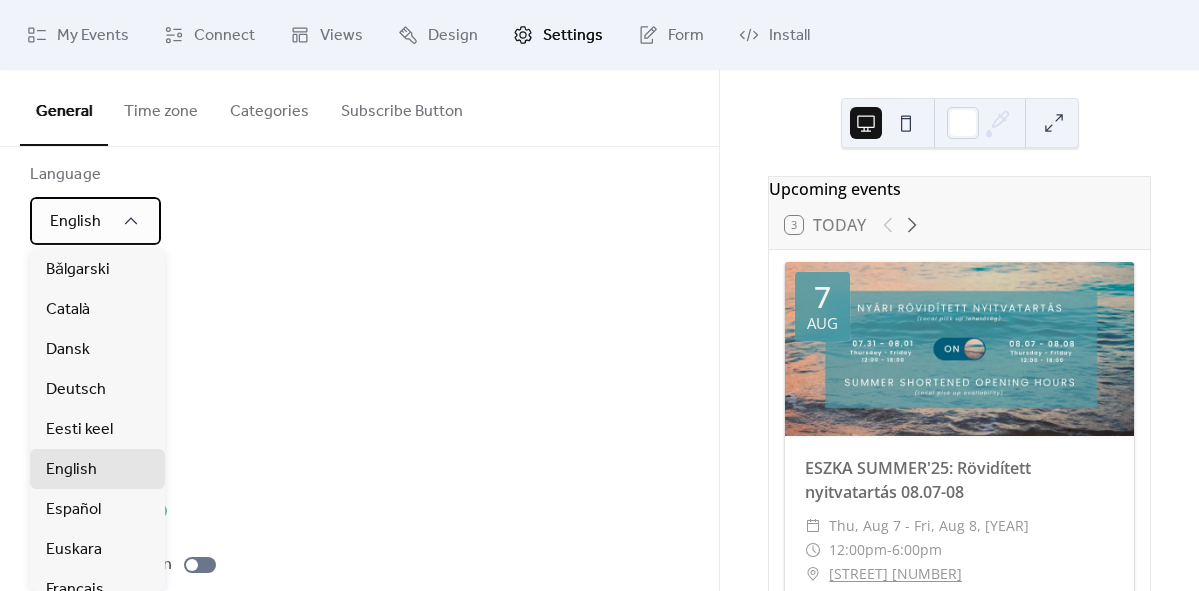click 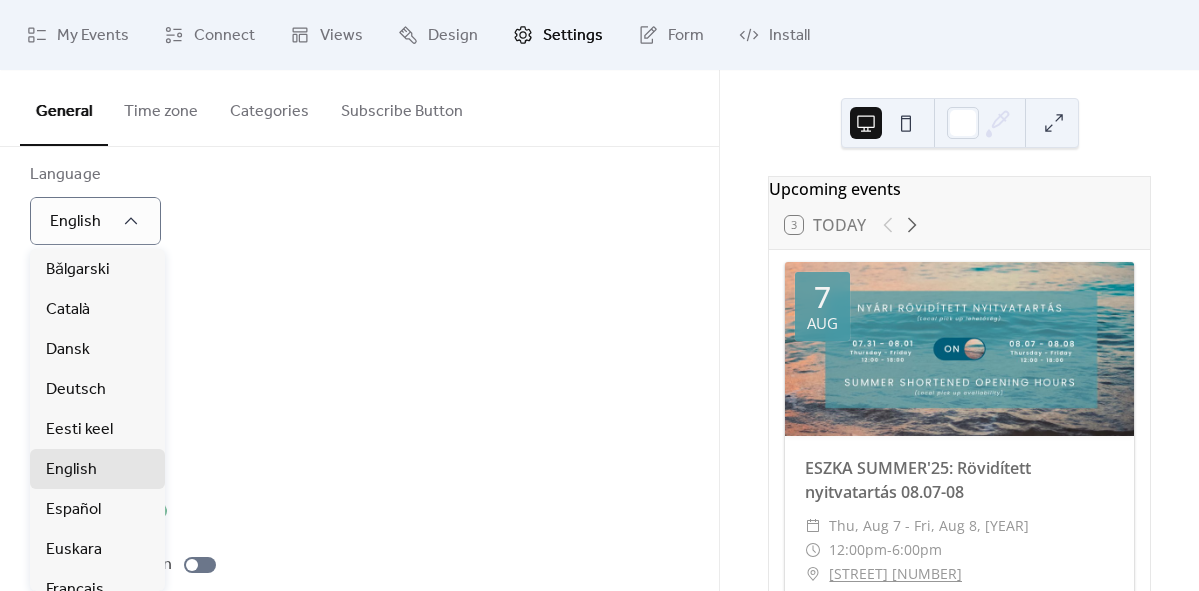 click on "Language English Time Format 1:00pm Week start Sunday Show header "Save Event" button Set custom start date  🔒 Calendar start date" at bounding box center [359, 441] 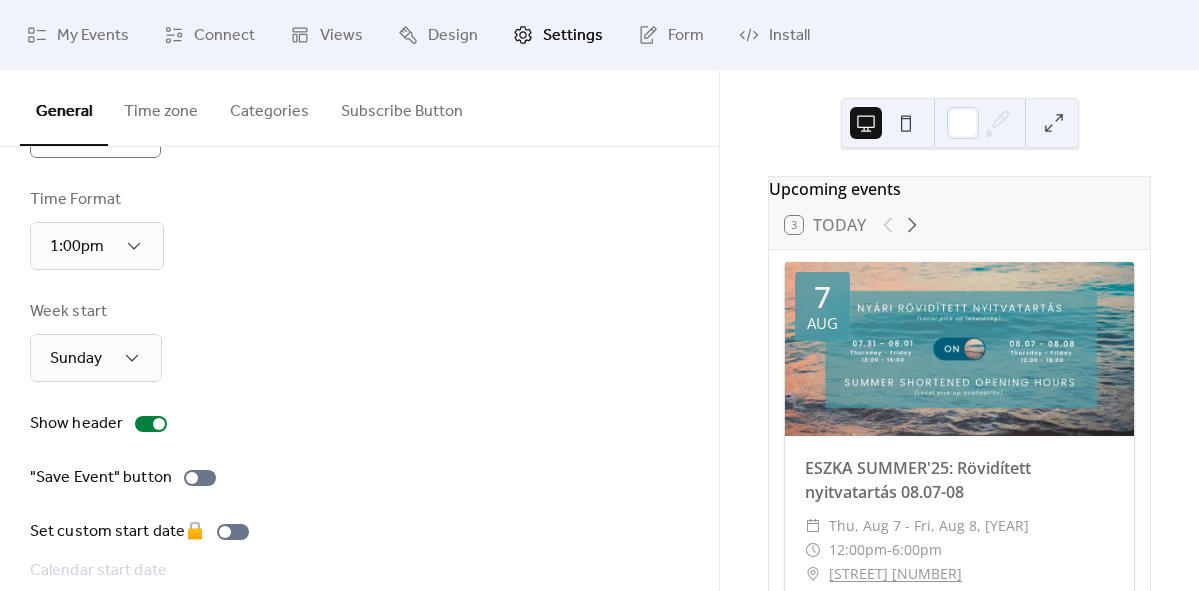 scroll, scrollTop: 193, scrollLeft: 0, axis: vertical 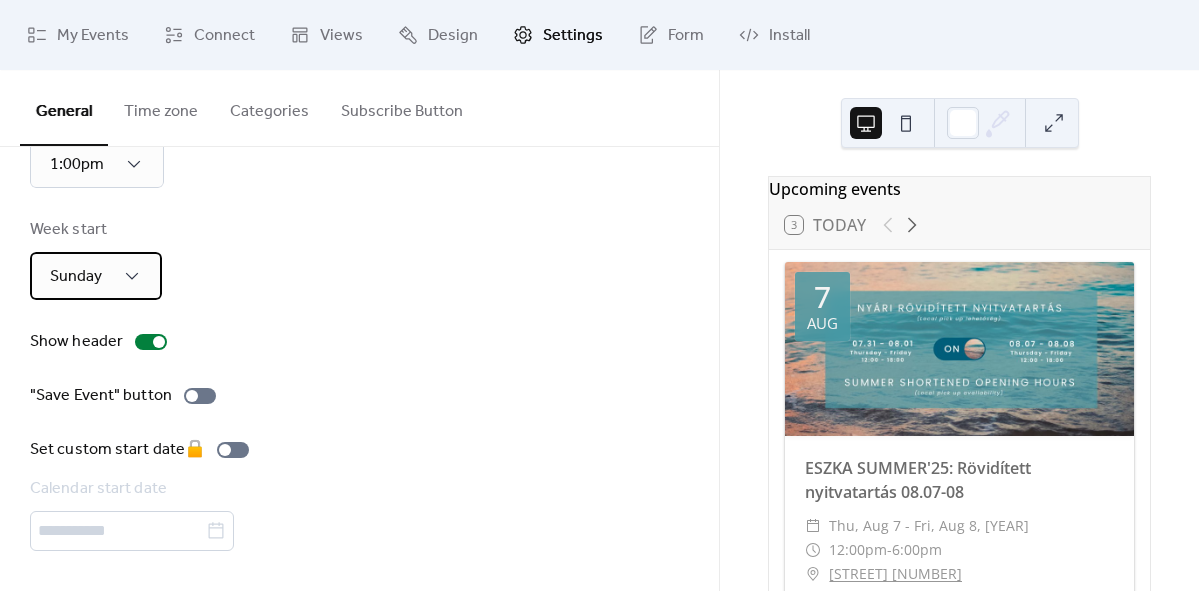 click on "Sunday" at bounding box center (96, 276) 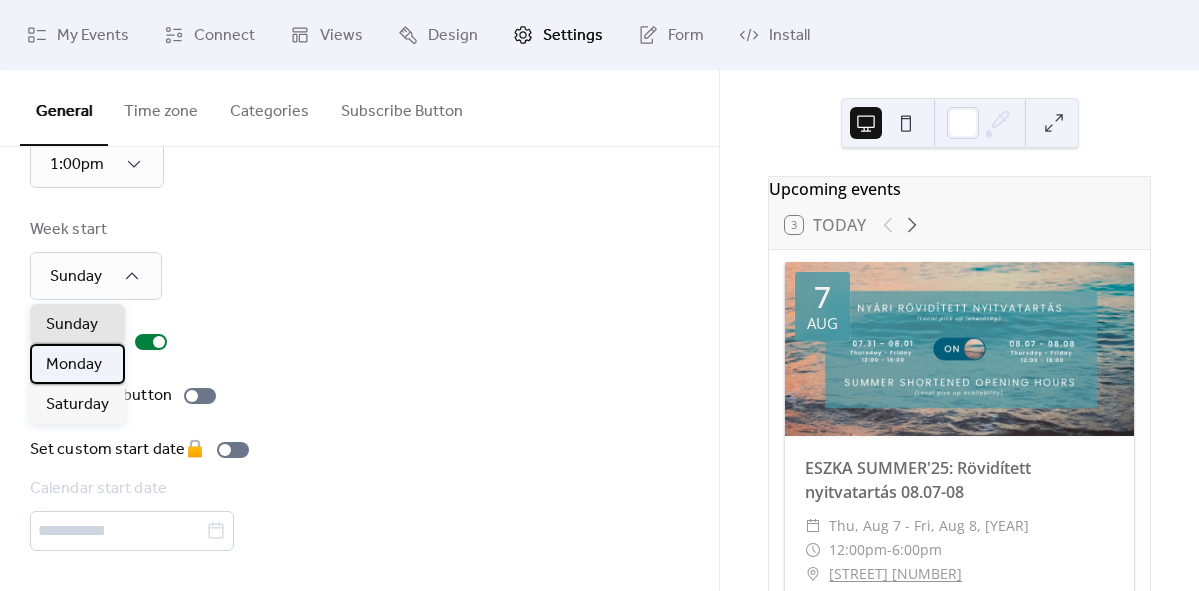 click on "Monday" at bounding box center [77, 364] 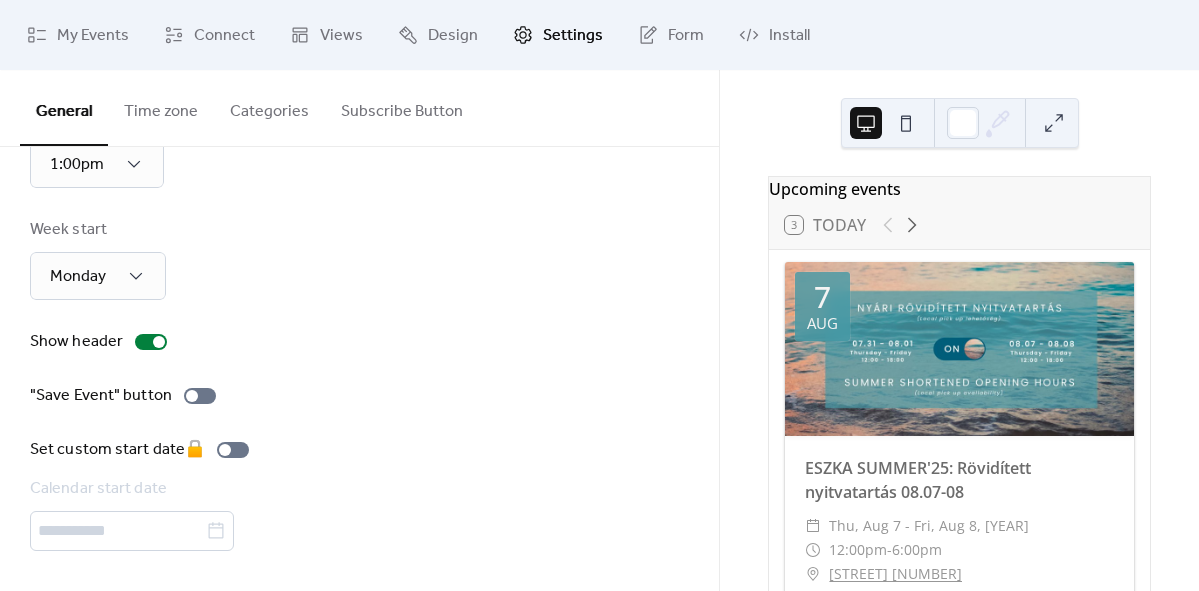 click on "Language English Time Format 1:00pm Week start Monday Show header "Save Event" button Set custom start date  🔒 Calendar start date" at bounding box center [359, 272] 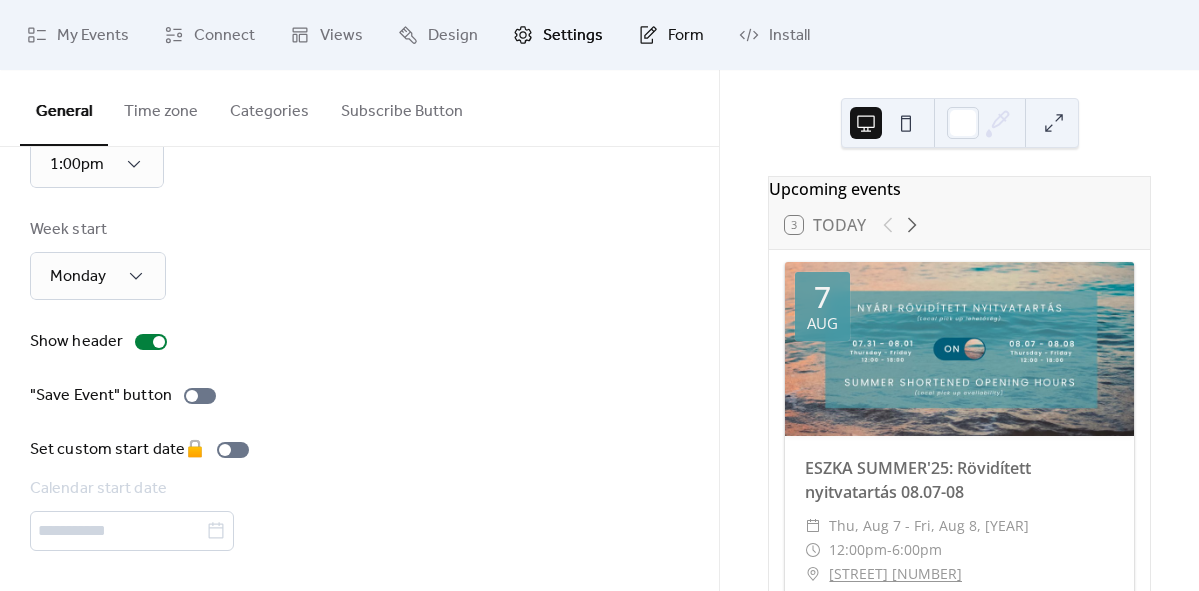click on "Form" at bounding box center (671, 35) 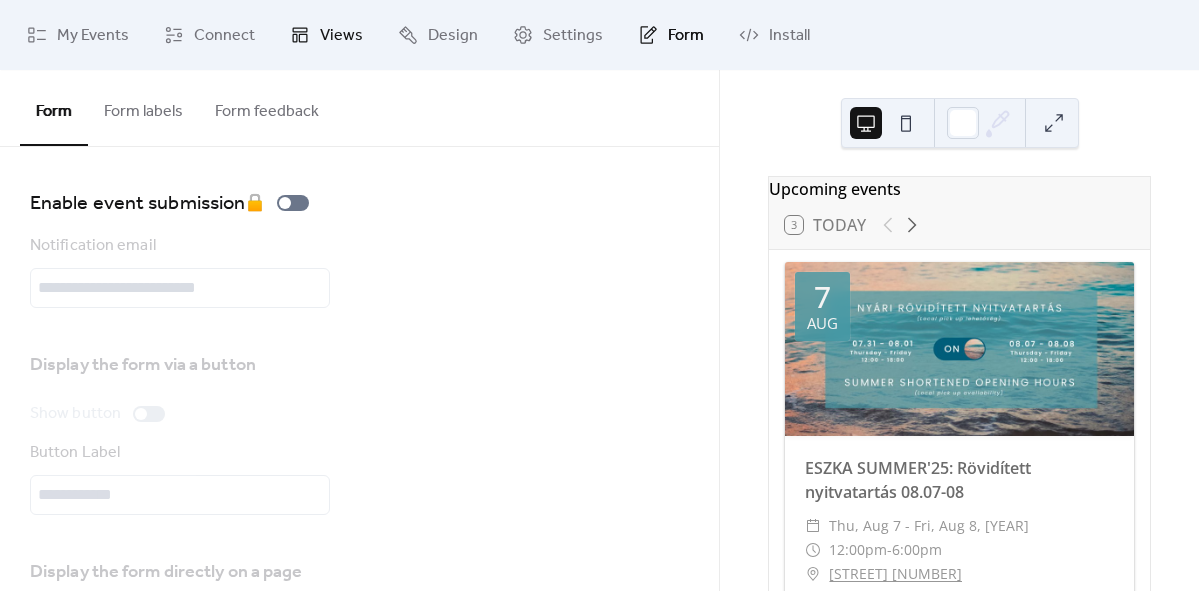 drag, startPoint x: 333, startPoint y: 43, endPoint x: 319, endPoint y: 44, distance: 14.035668 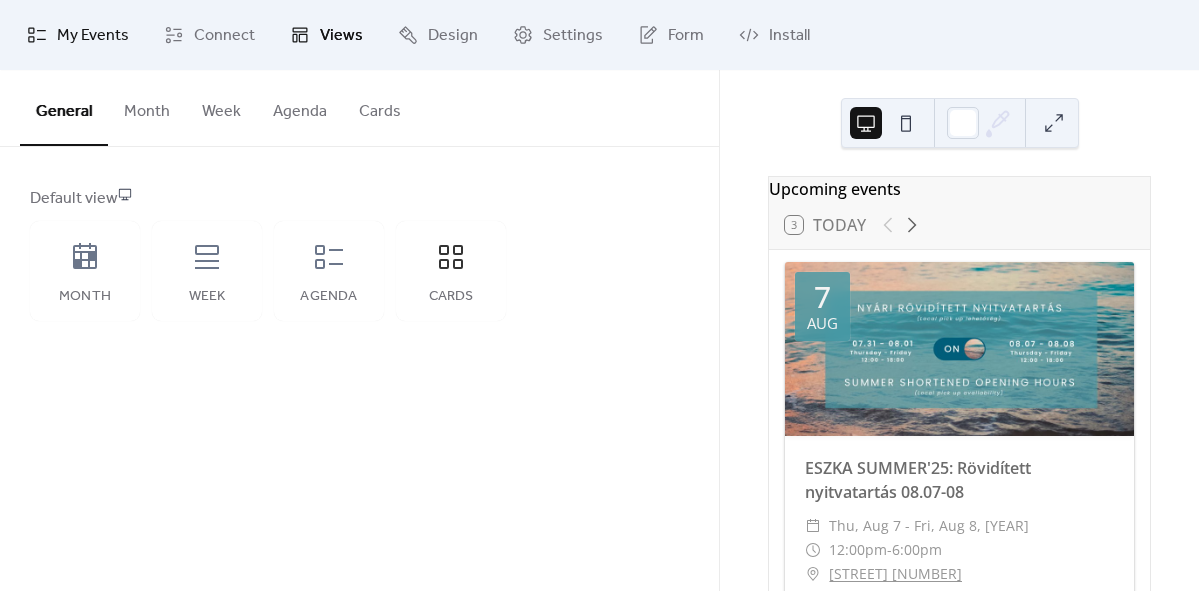 click on "My Events" at bounding box center [93, 36] 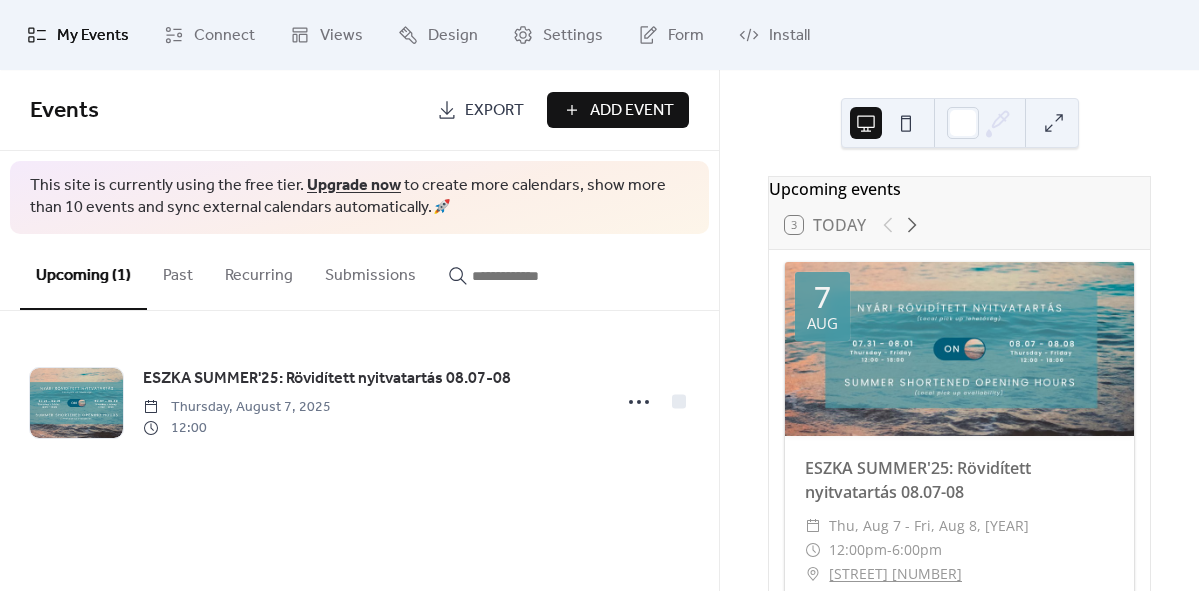 click at bounding box center (906, 123) 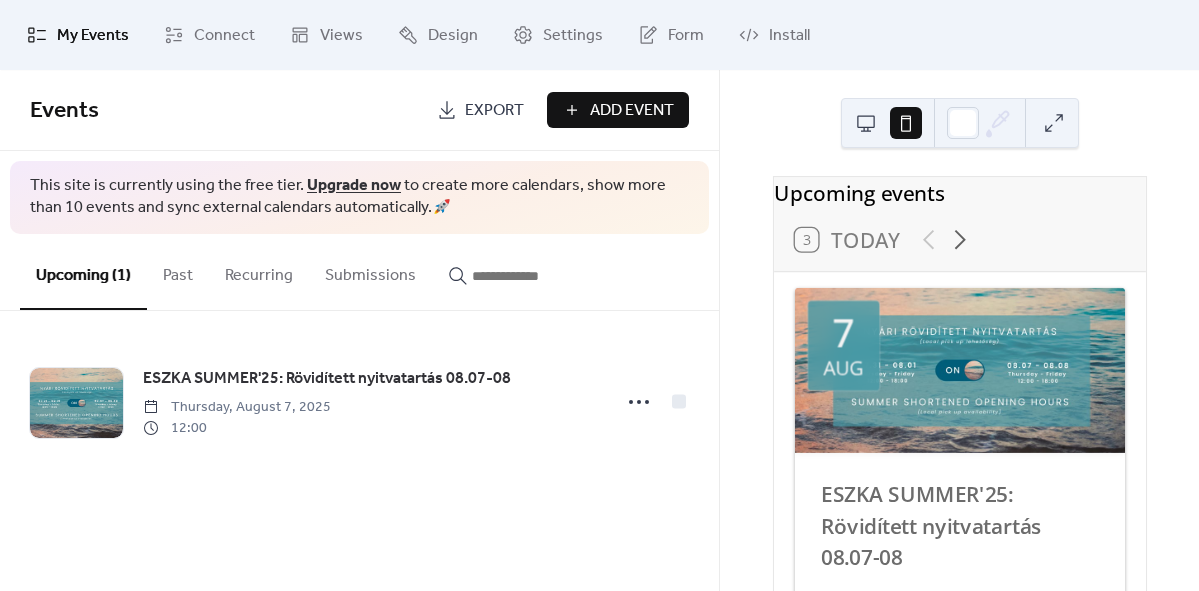 click at bounding box center [866, 123] 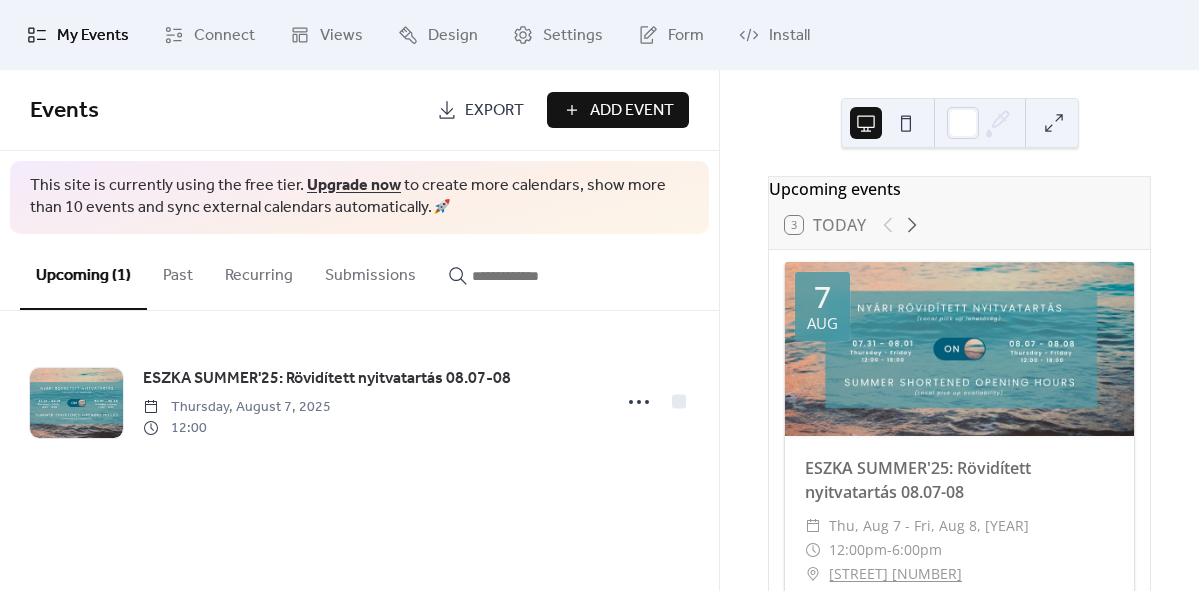 click on "Upcoming events" at bounding box center (959, 189) 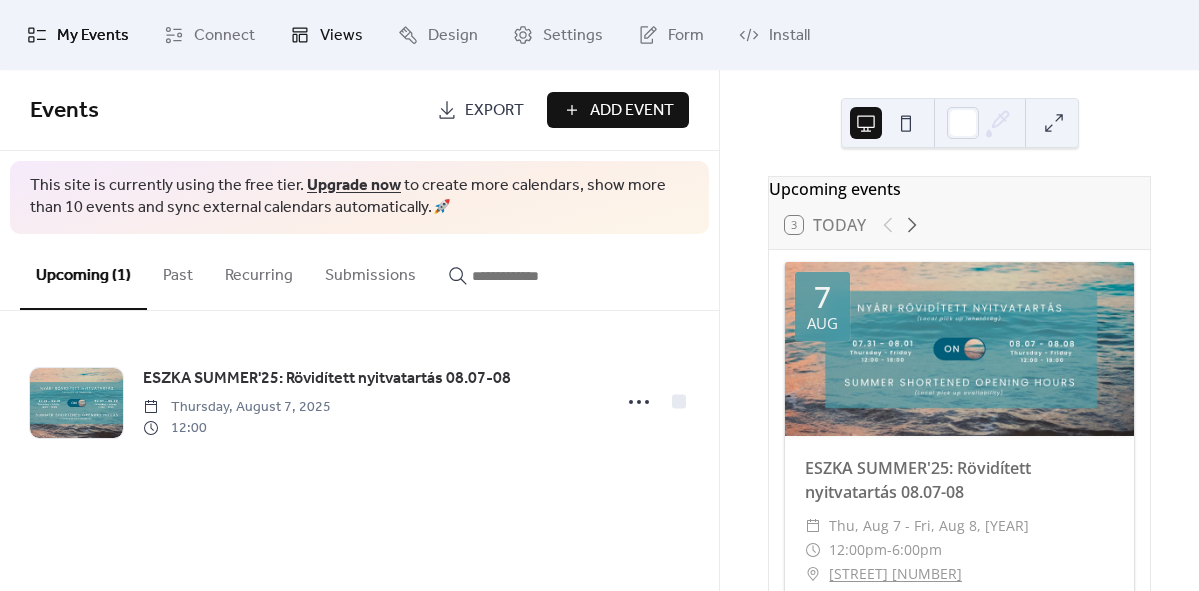 click on "Views" at bounding box center (341, 36) 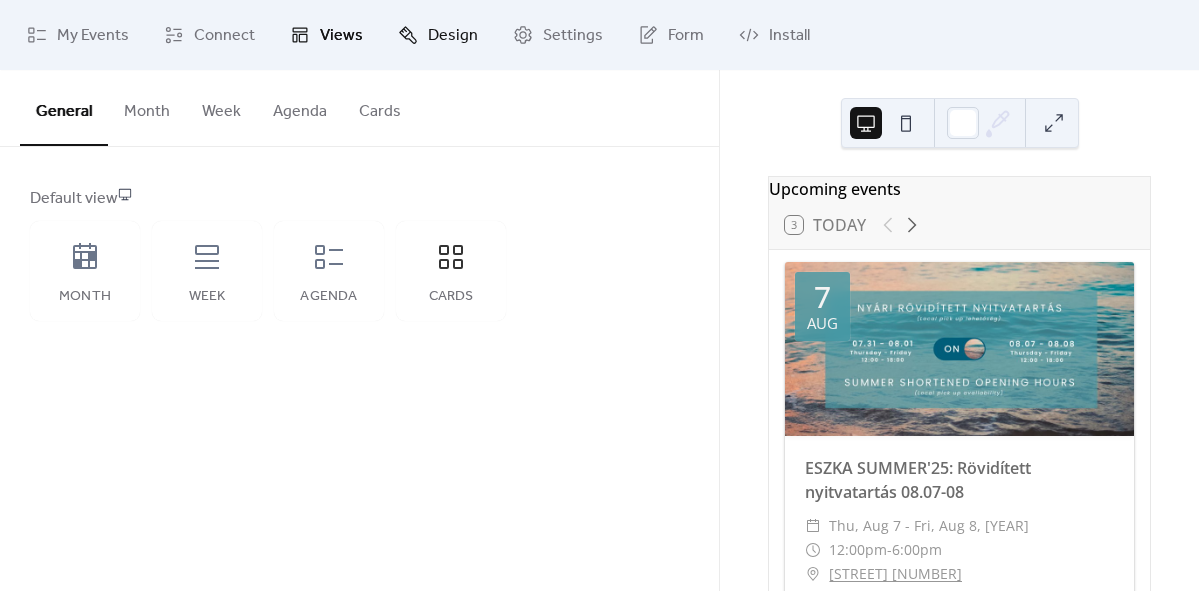 click on "Design" at bounding box center (453, 36) 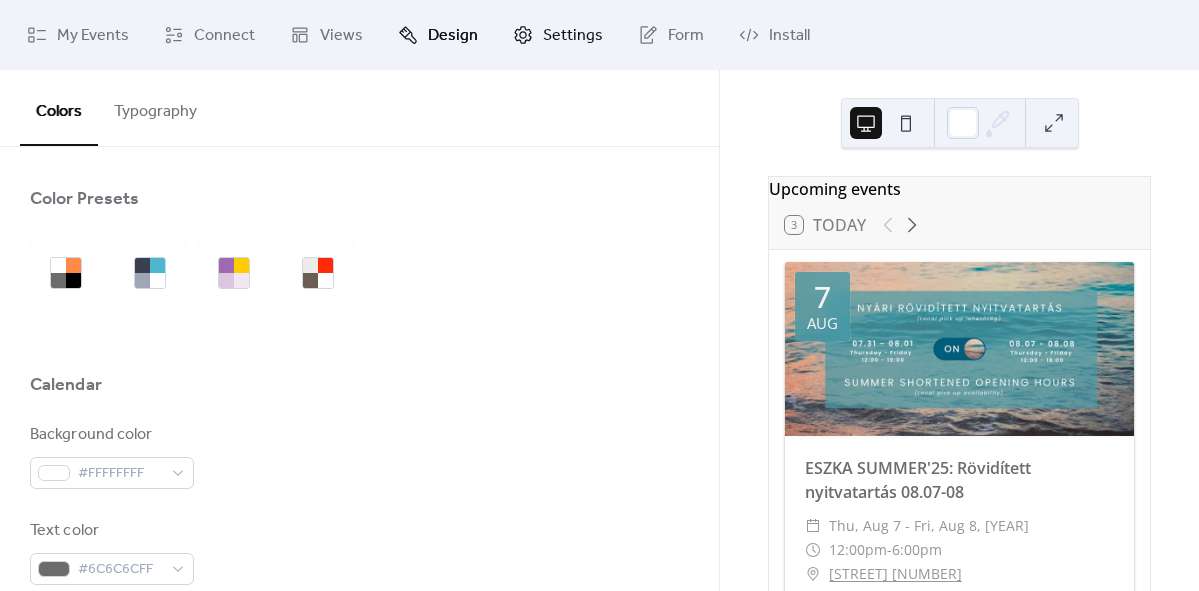 click on "Settings" at bounding box center [558, 35] 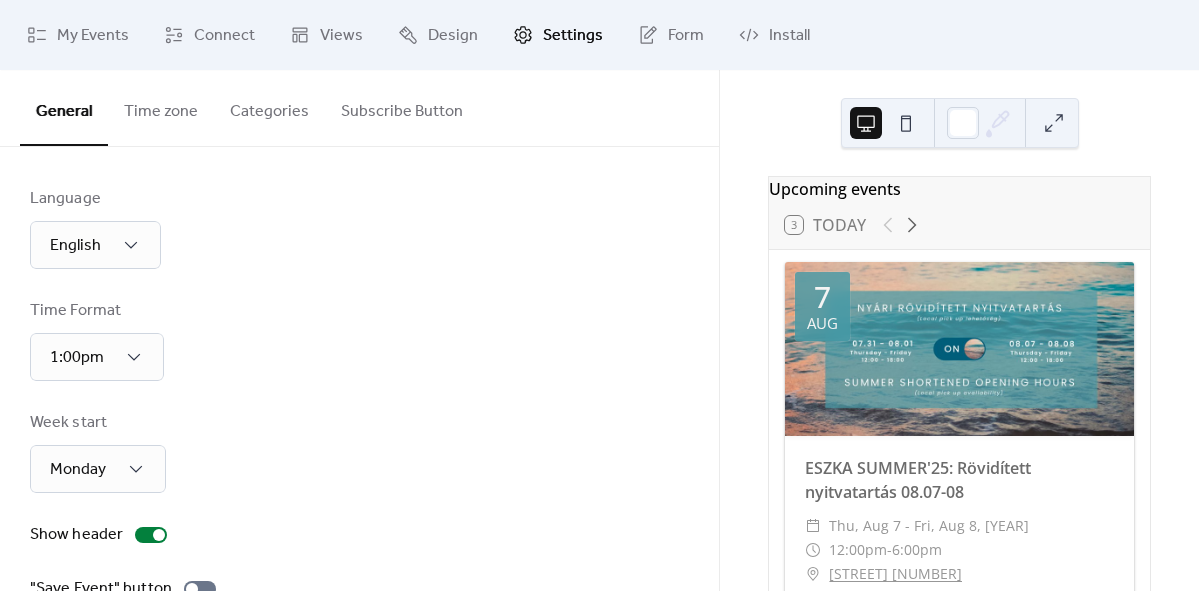 scroll, scrollTop: 193, scrollLeft: 0, axis: vertical 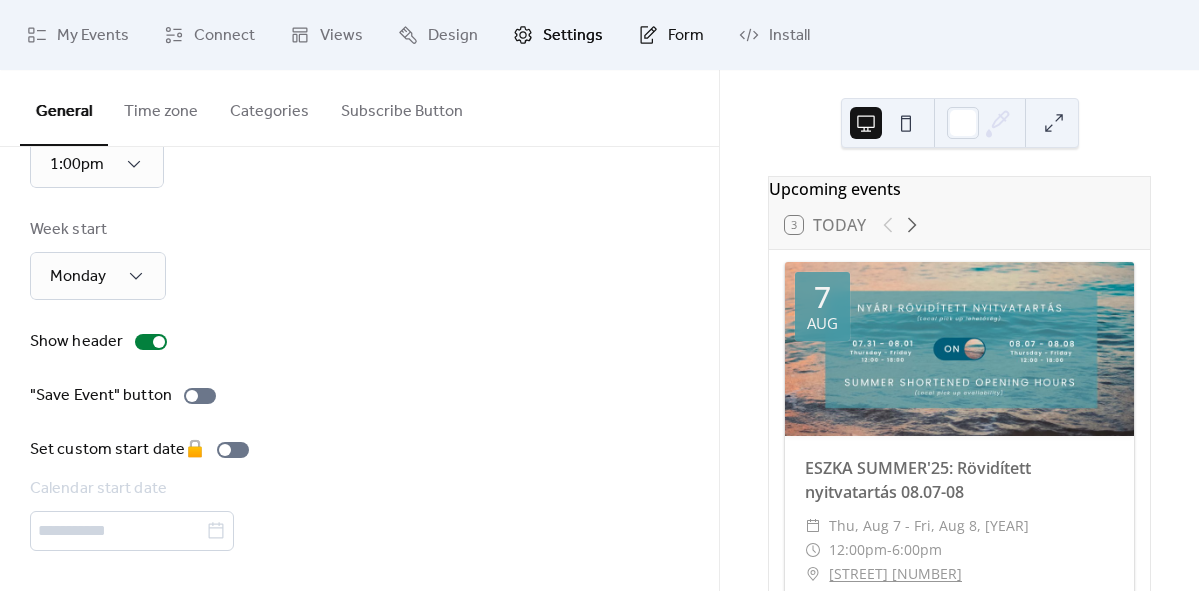 click on "Form" at bounding box center [686, 36] 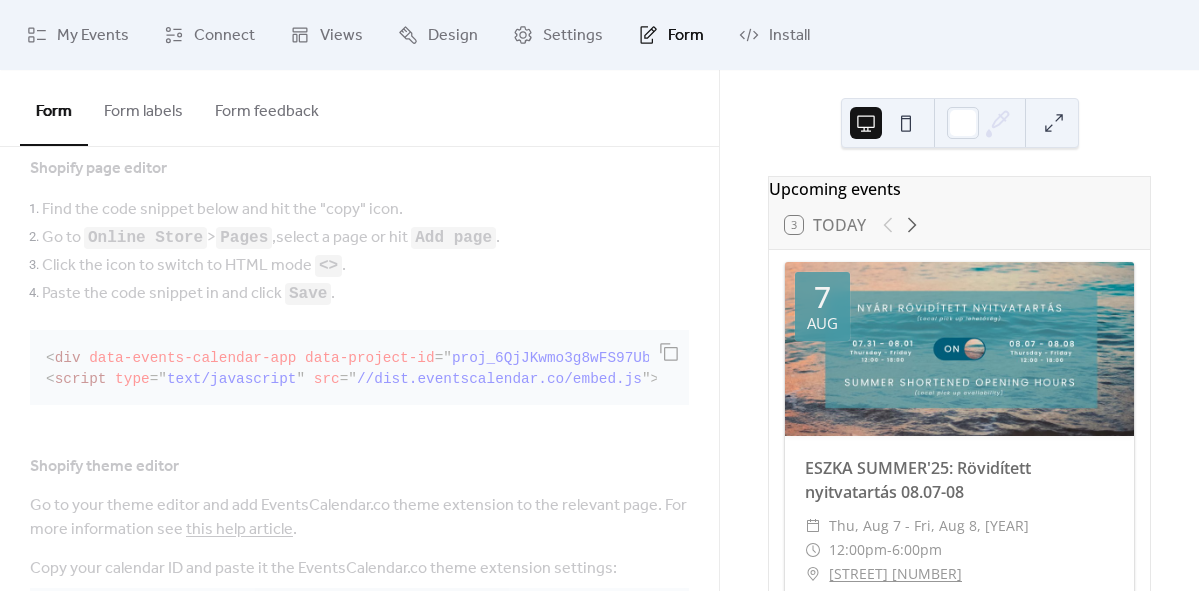 scroll, scrollTop: 603, scrollLeft: 0, axis: vertical 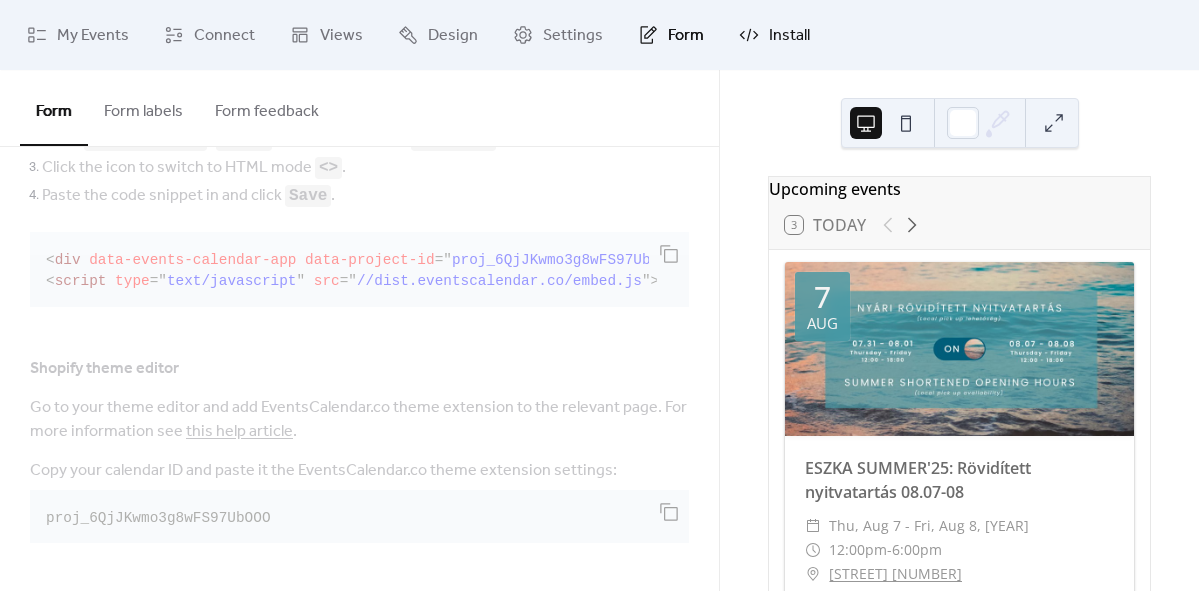 drag, startPoint x: 757, startPoint y: 35, endPoint x: 740, endPoint y: 37, distance: 17.117243 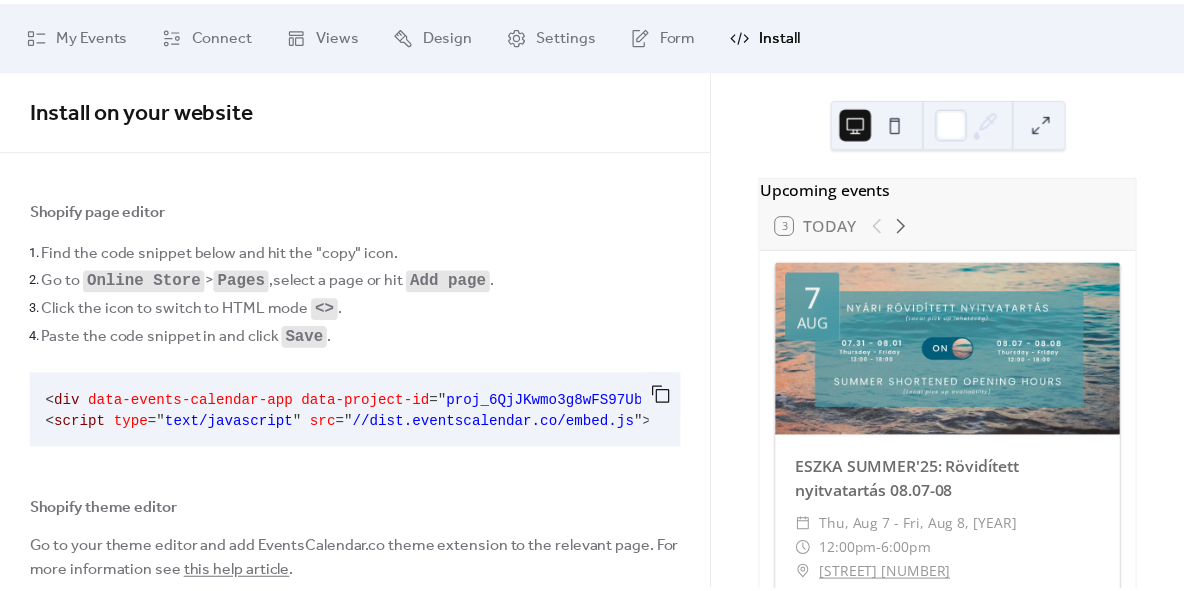 scroll, scrollTop: 0, scrollLeft: 0, axis: both 